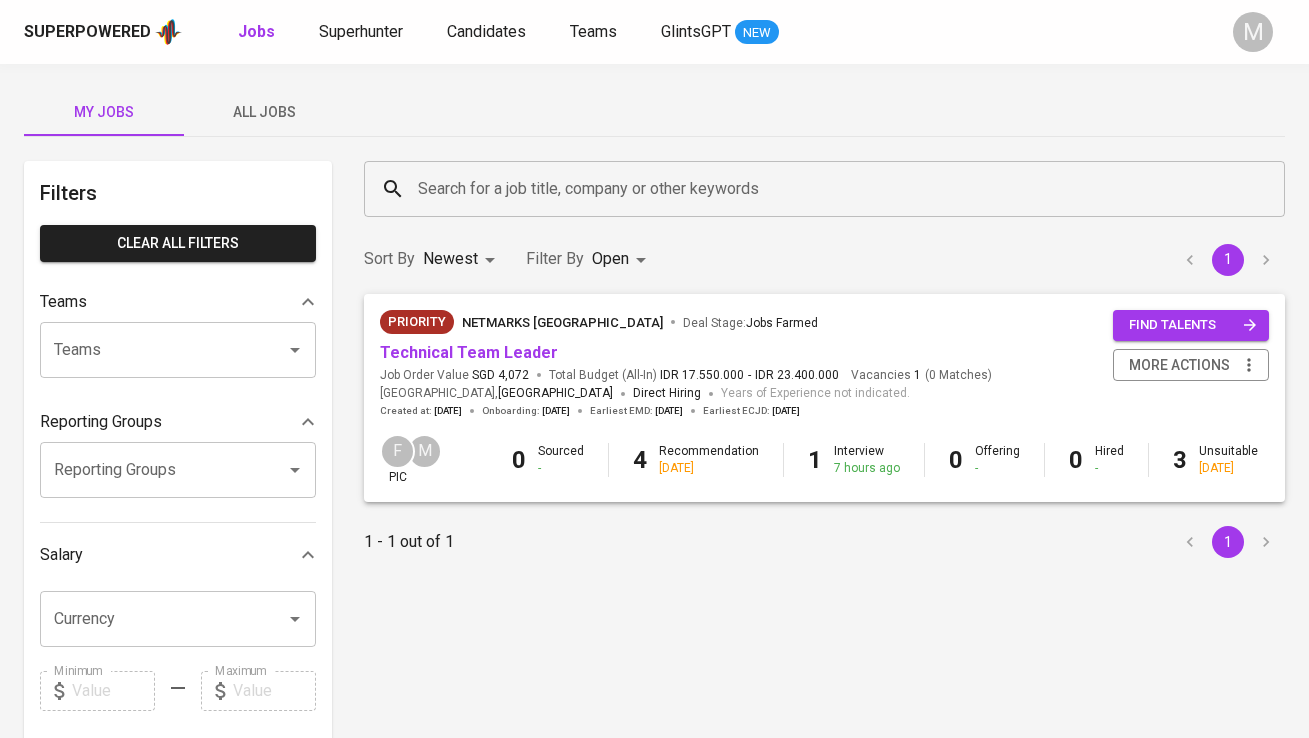 scroll, scrollTop: 0, scrollLeft: 0, axis: both 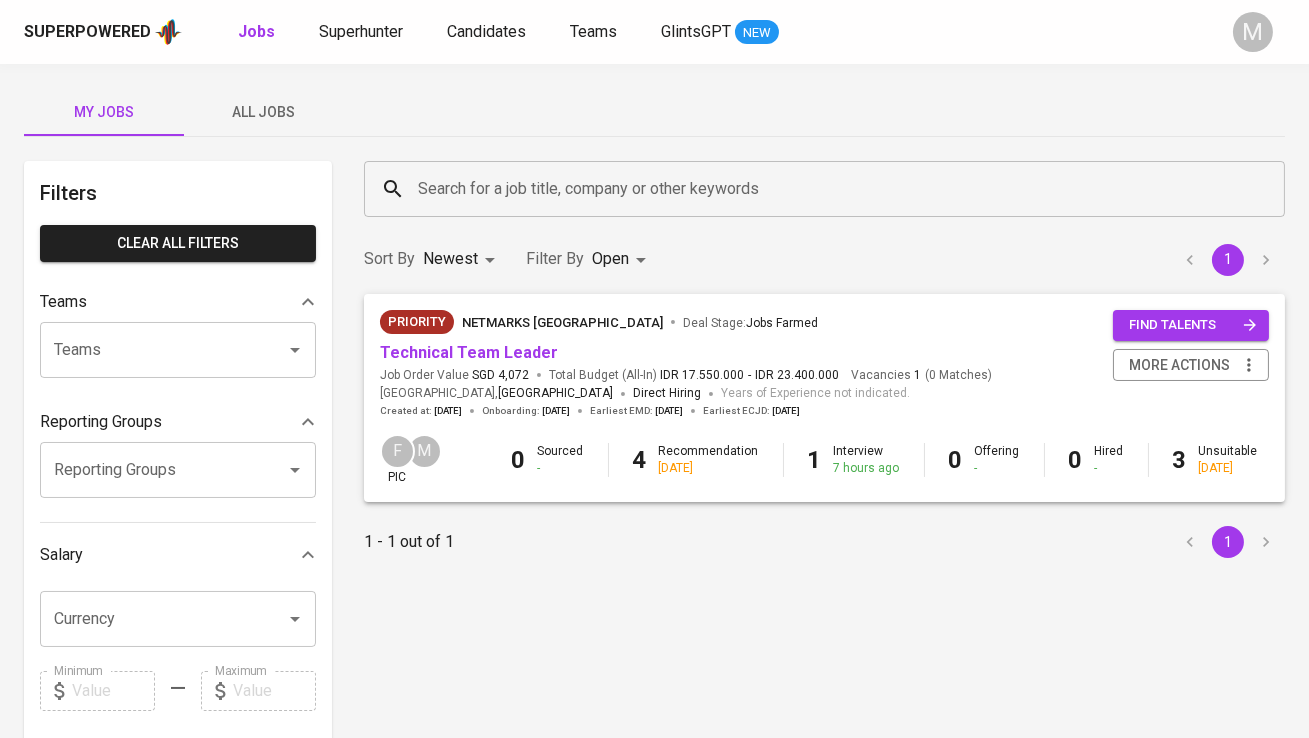 click on "All Jobs" at bounding box center (264, 112) 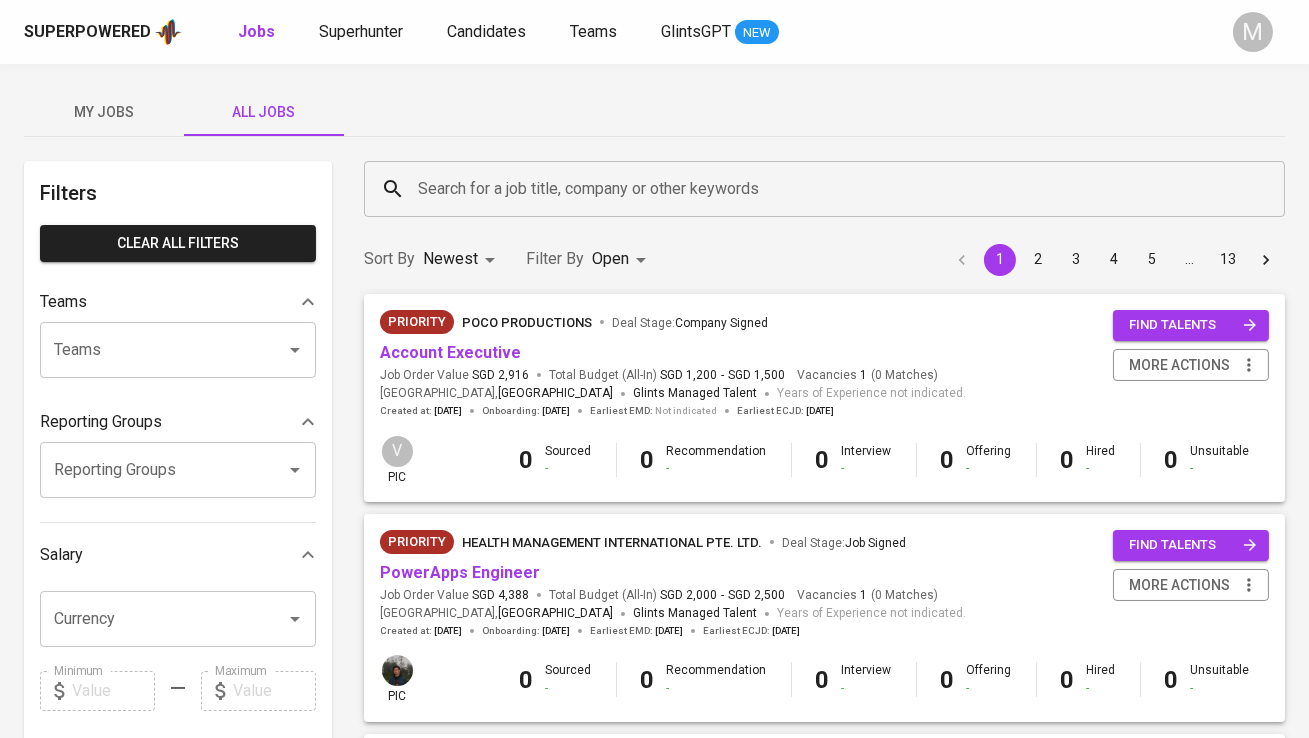 click on "Search for a job title, company or other keywords" at bounding box center (829, 189) 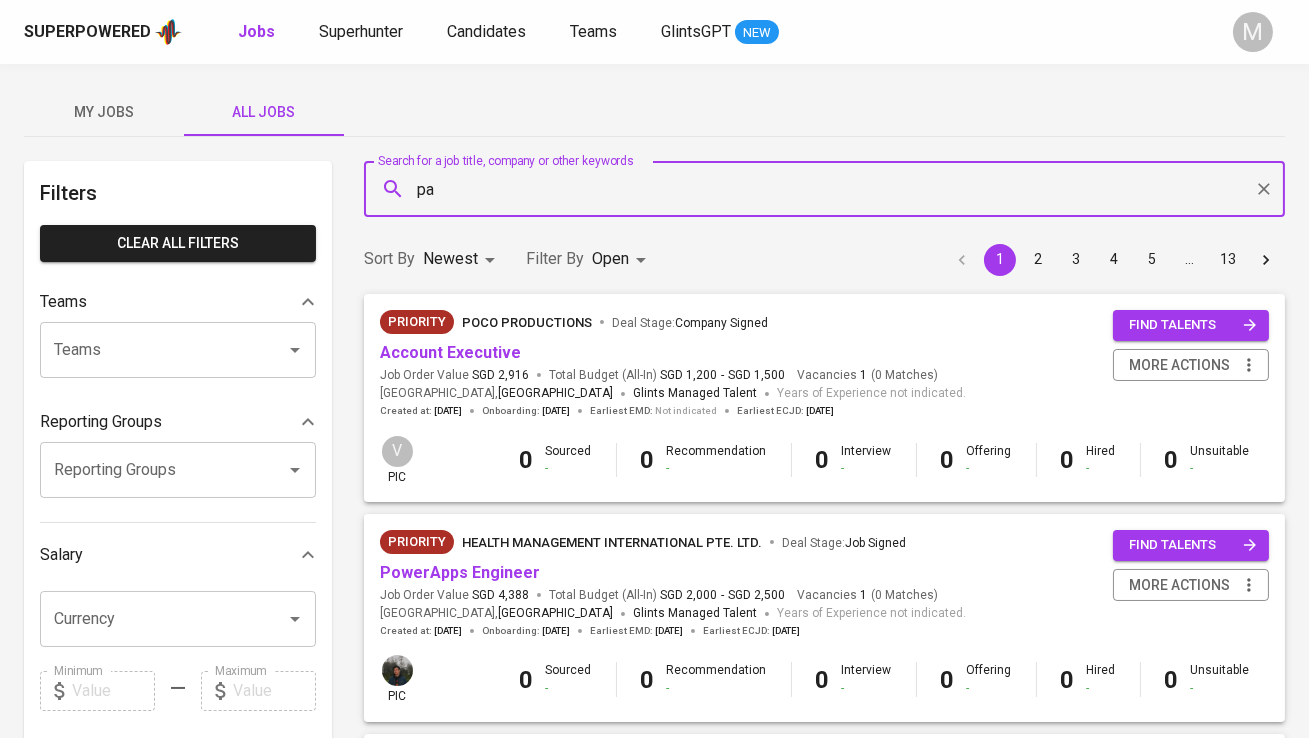 type on "pa" 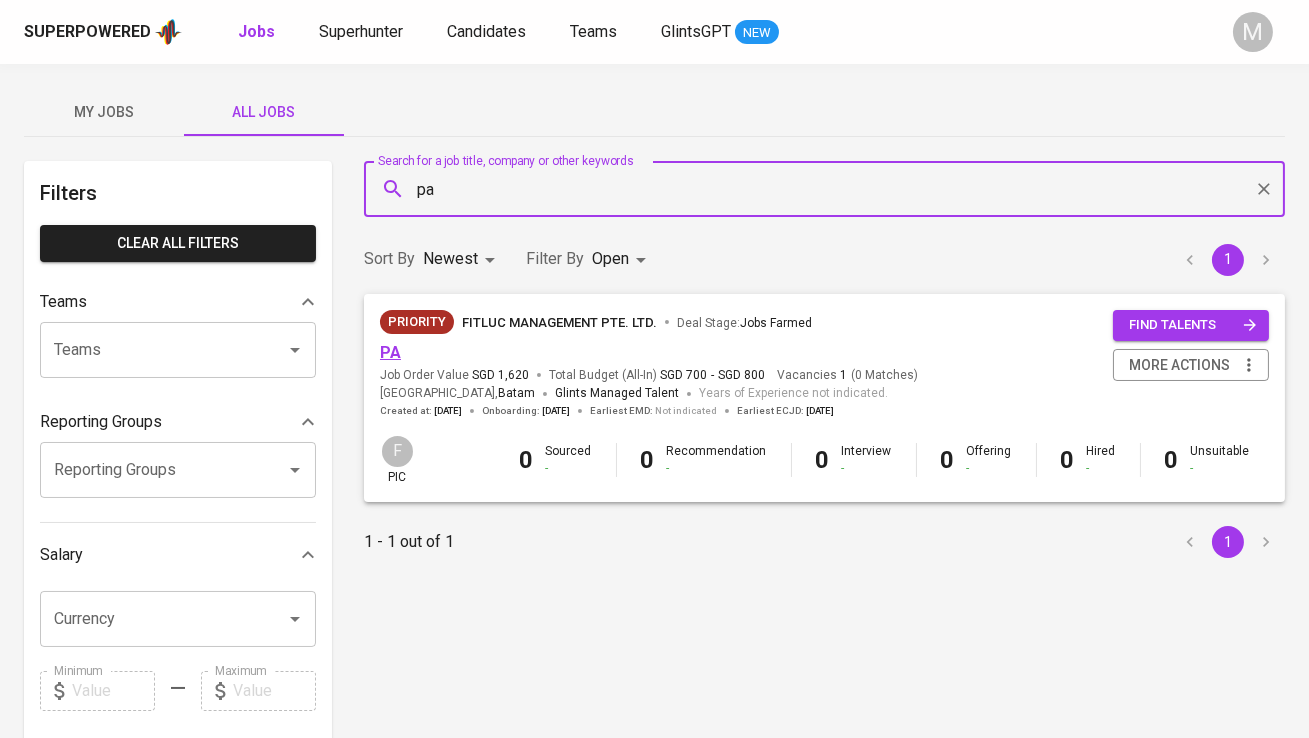 click on "PA" at bounding box center (390, 352) 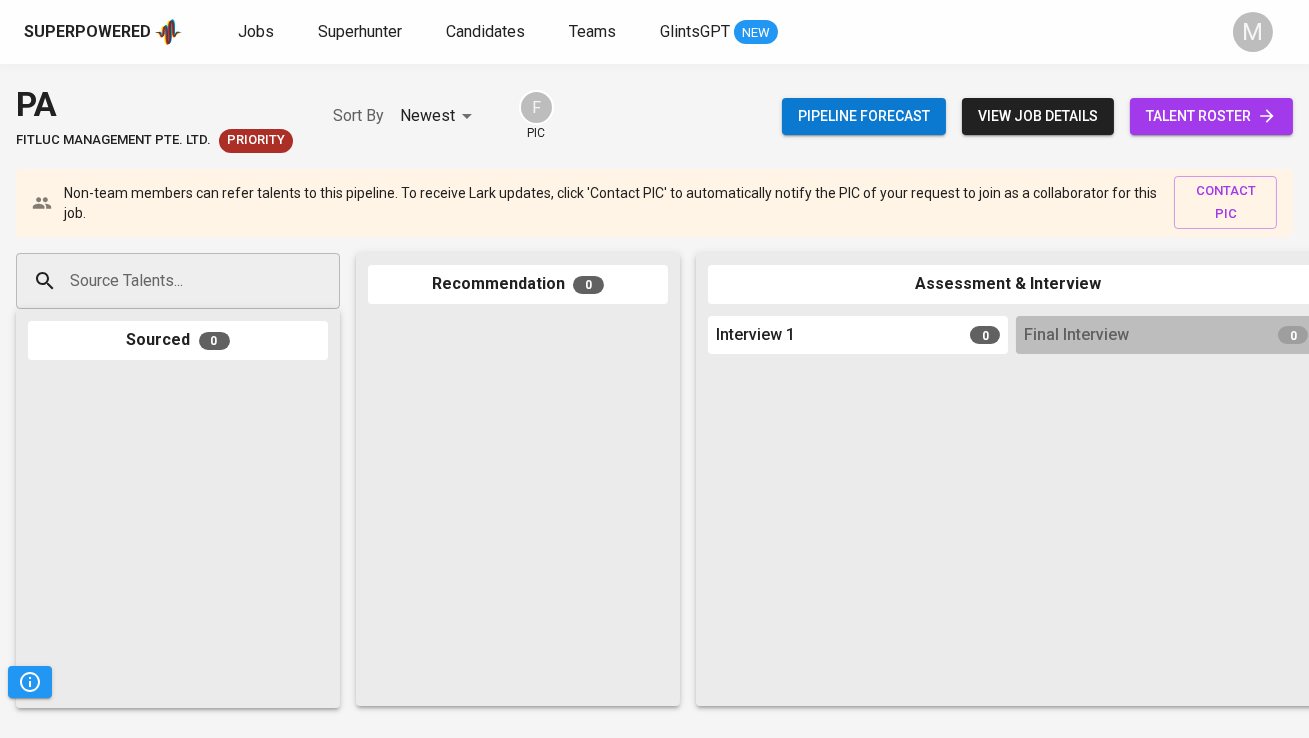 click on "Source Talents..." at bounding box center [170, 281] 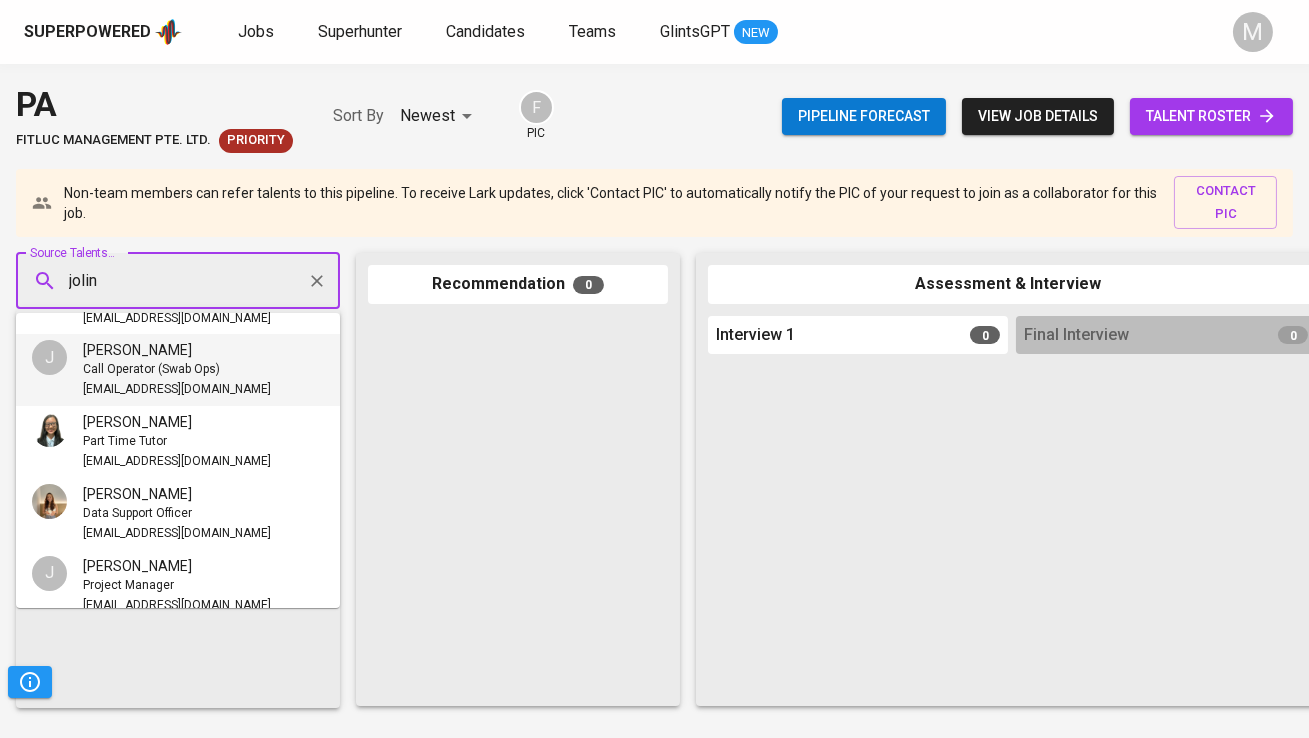 scroll, scrollTop: 275, scrollLeft: 0, axis: vertical 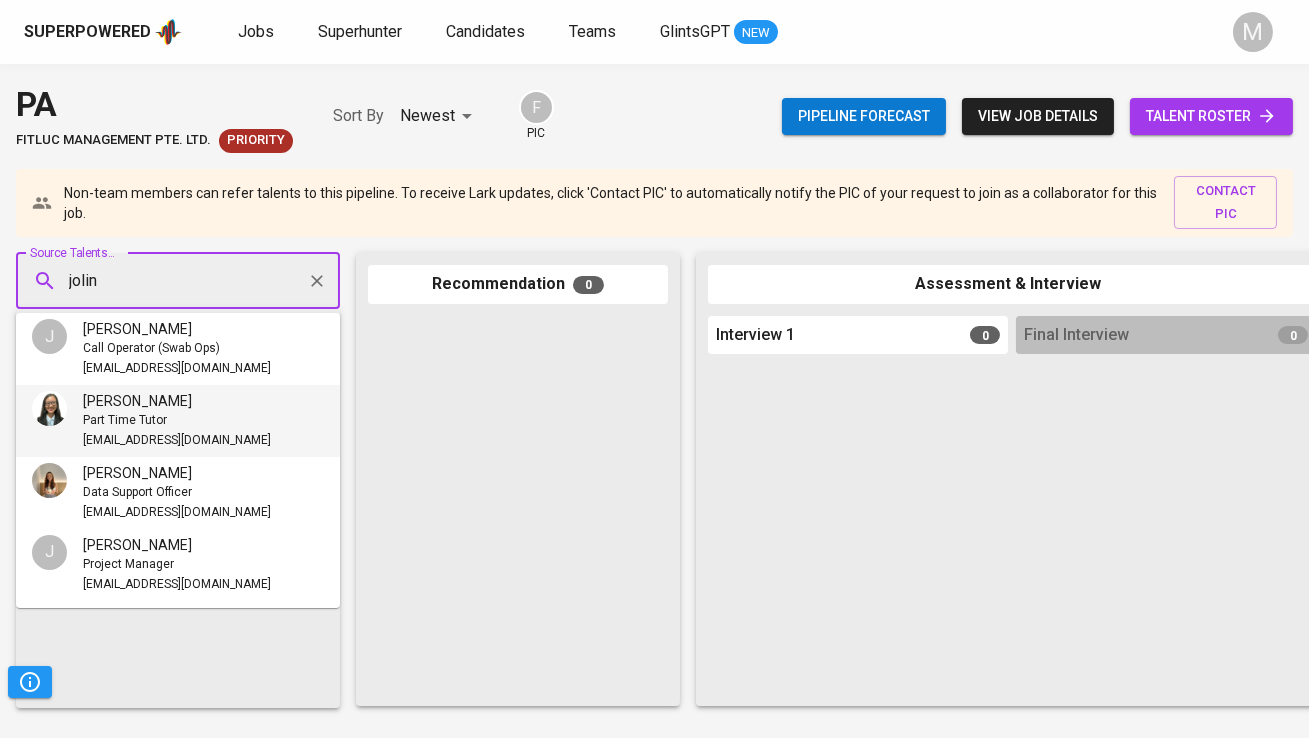 type on "jolin" 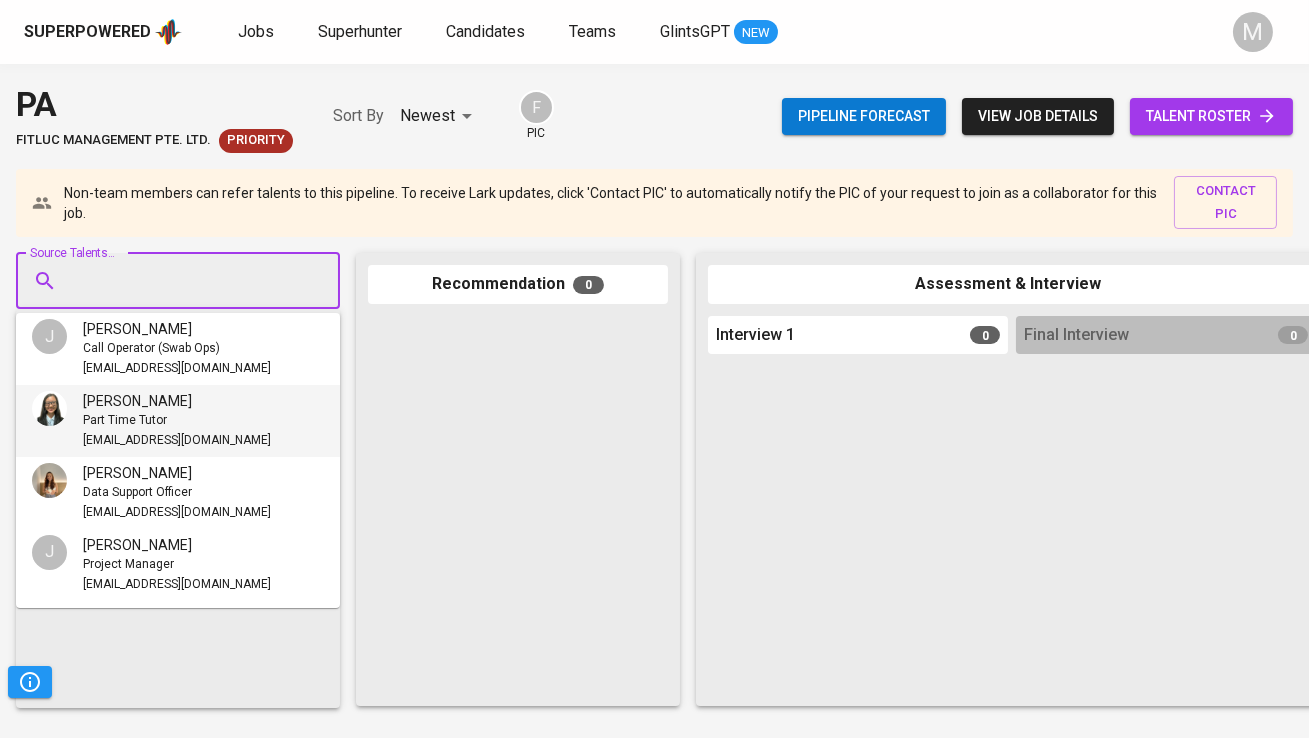click on "talent roster" at bounding box center (1211, 116) 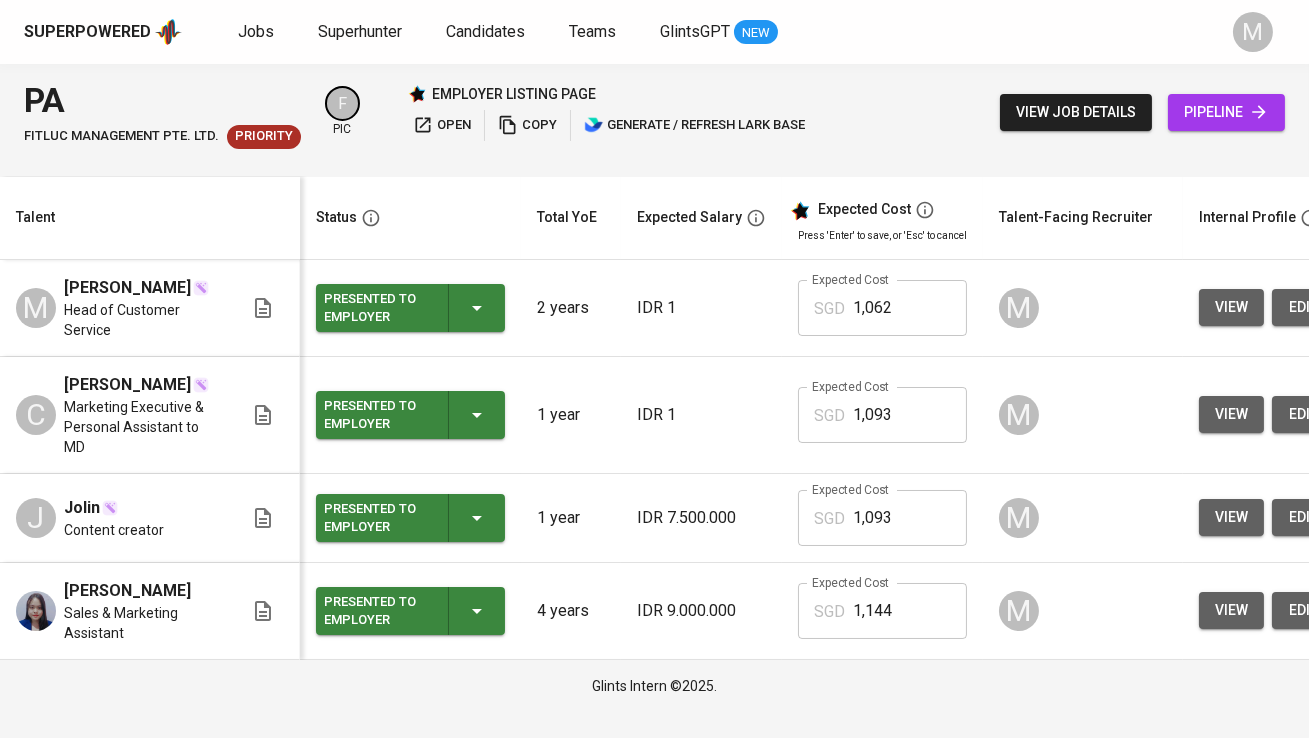 click on "view" at bounding box center [1231, 307] 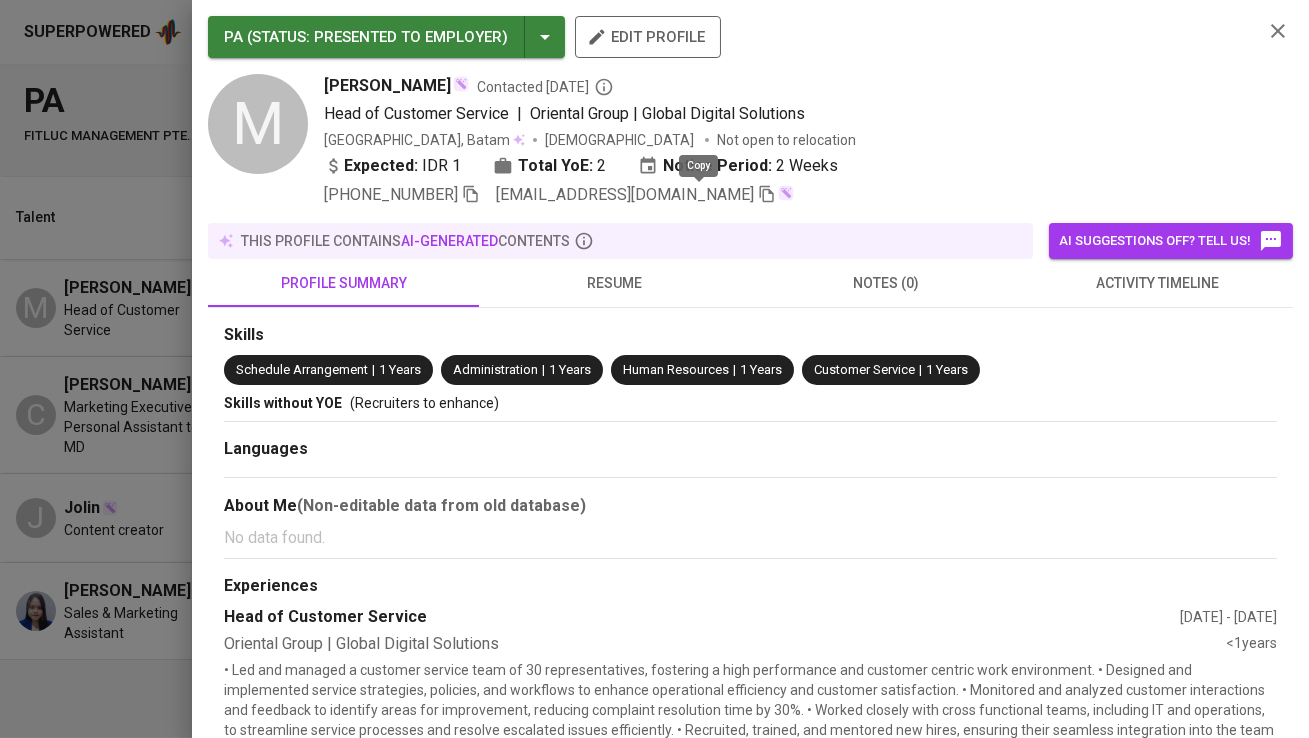 click 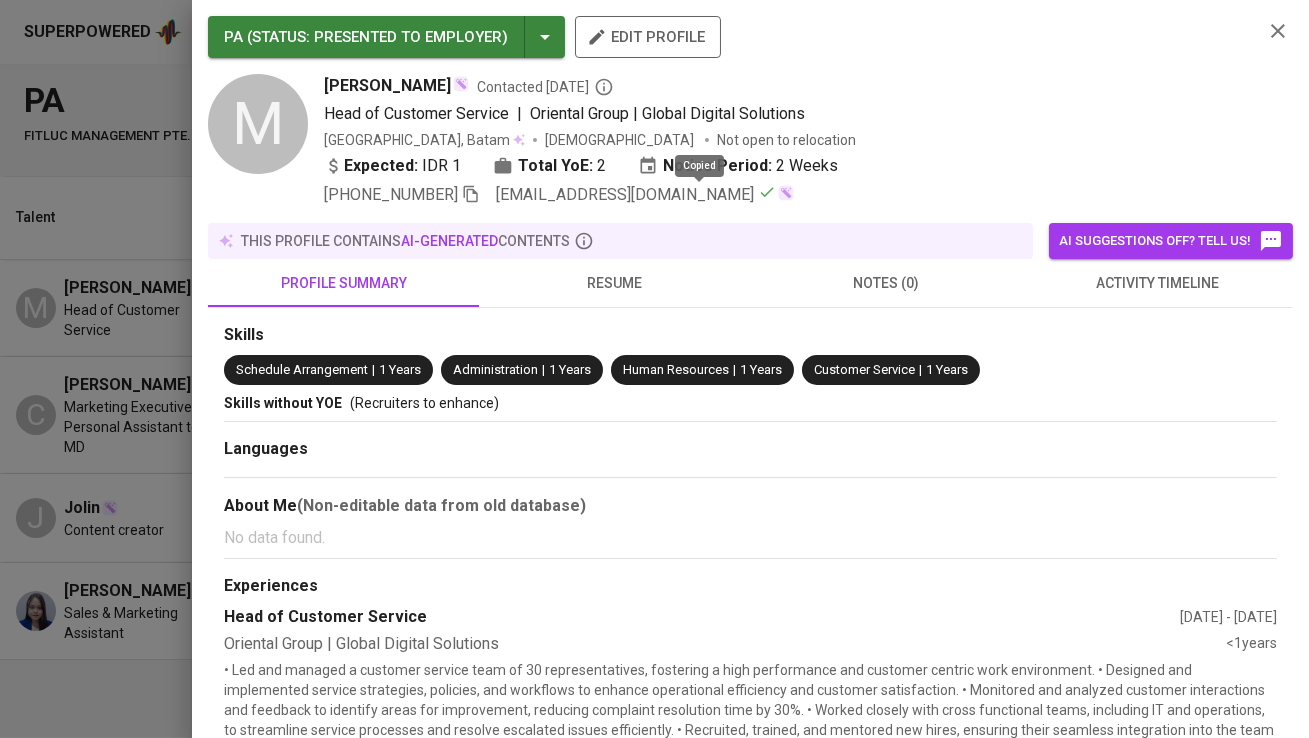 type 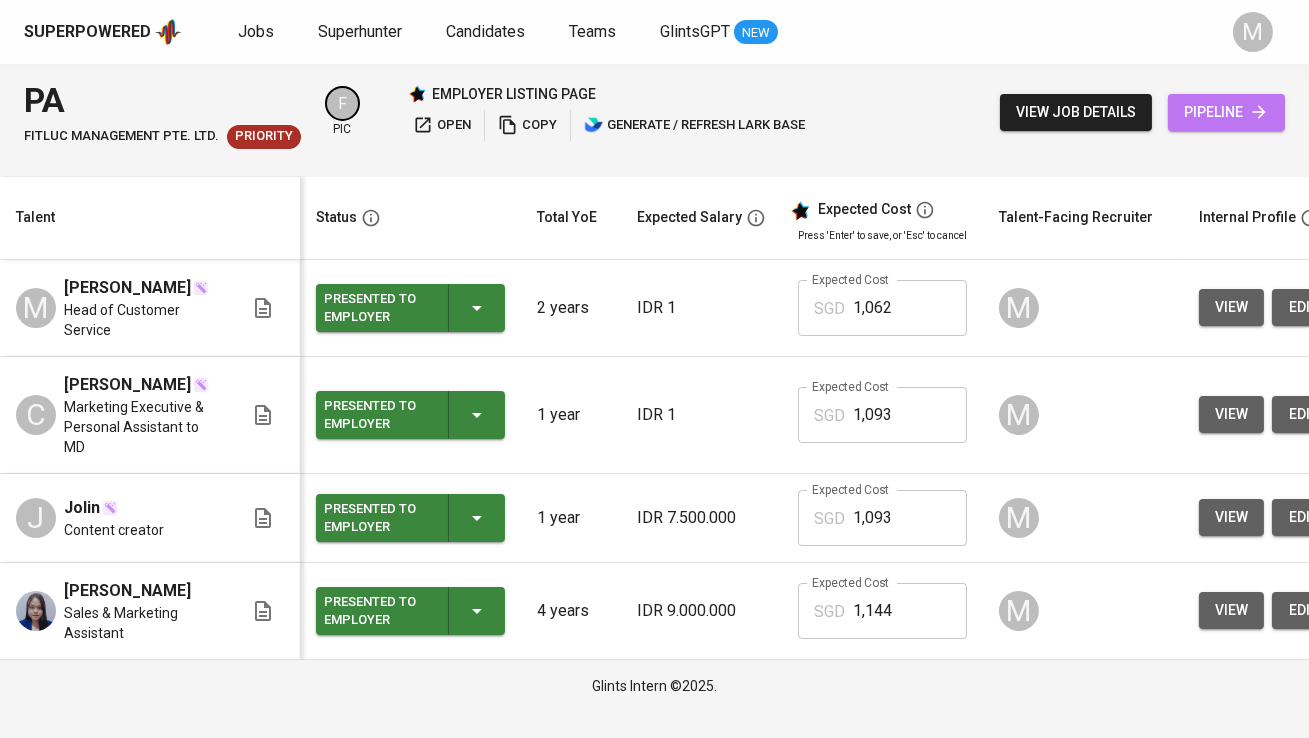 click on "pipeline" at bounding box center (1226, 112) 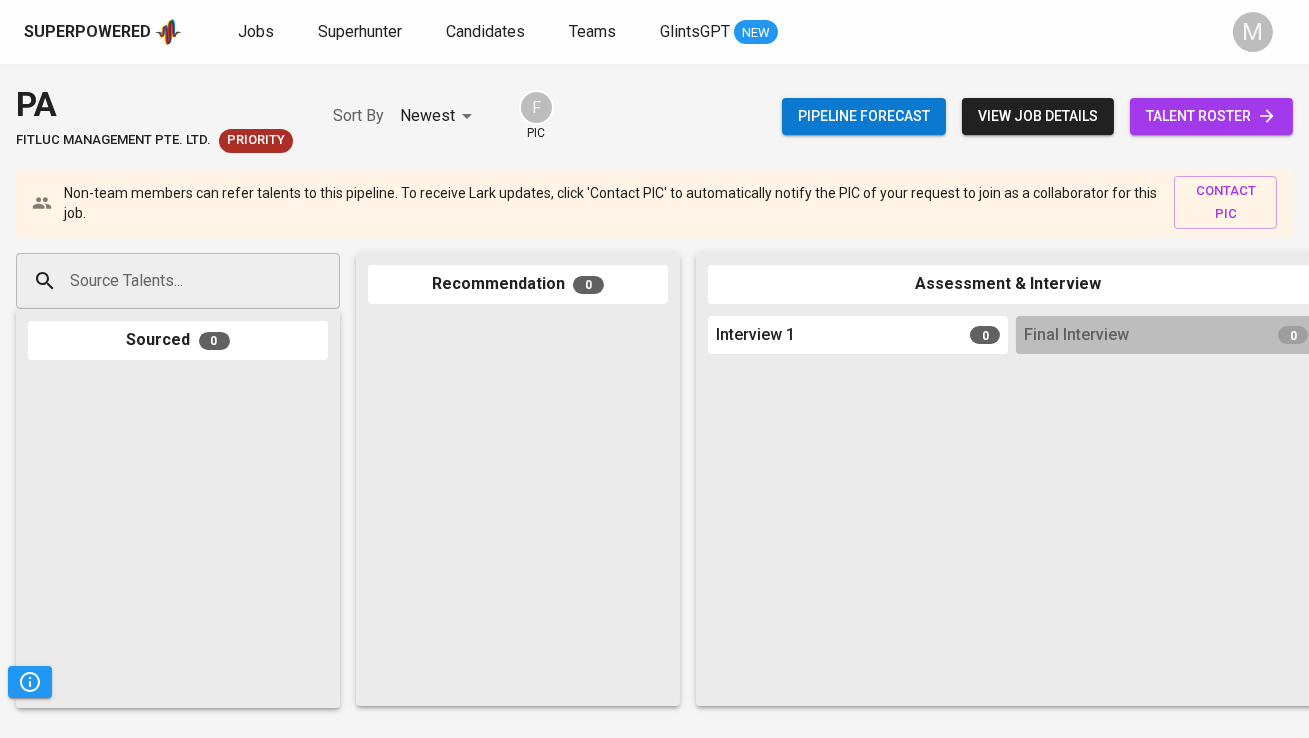 click on "Source Talents..." at bounding box center (170, 281) 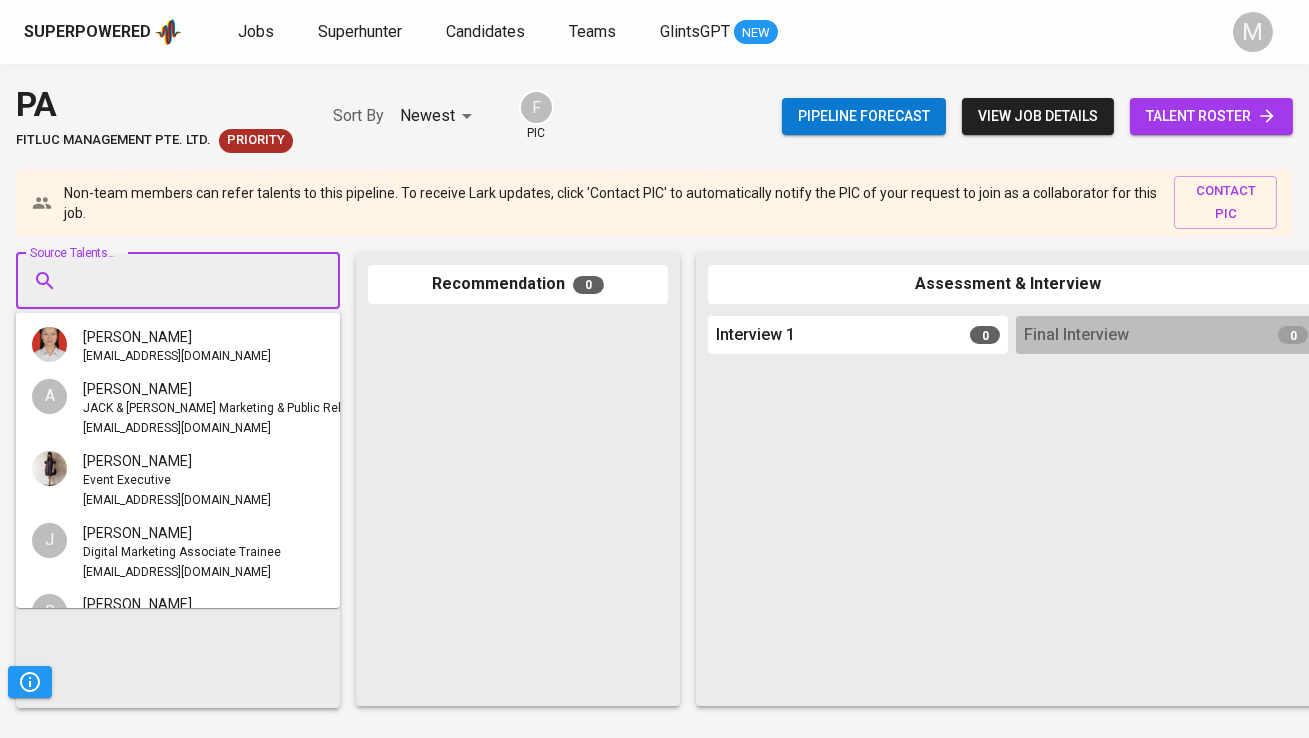 paste on "[EMAIL_ADDRESS][DOMAIN_NAME]" 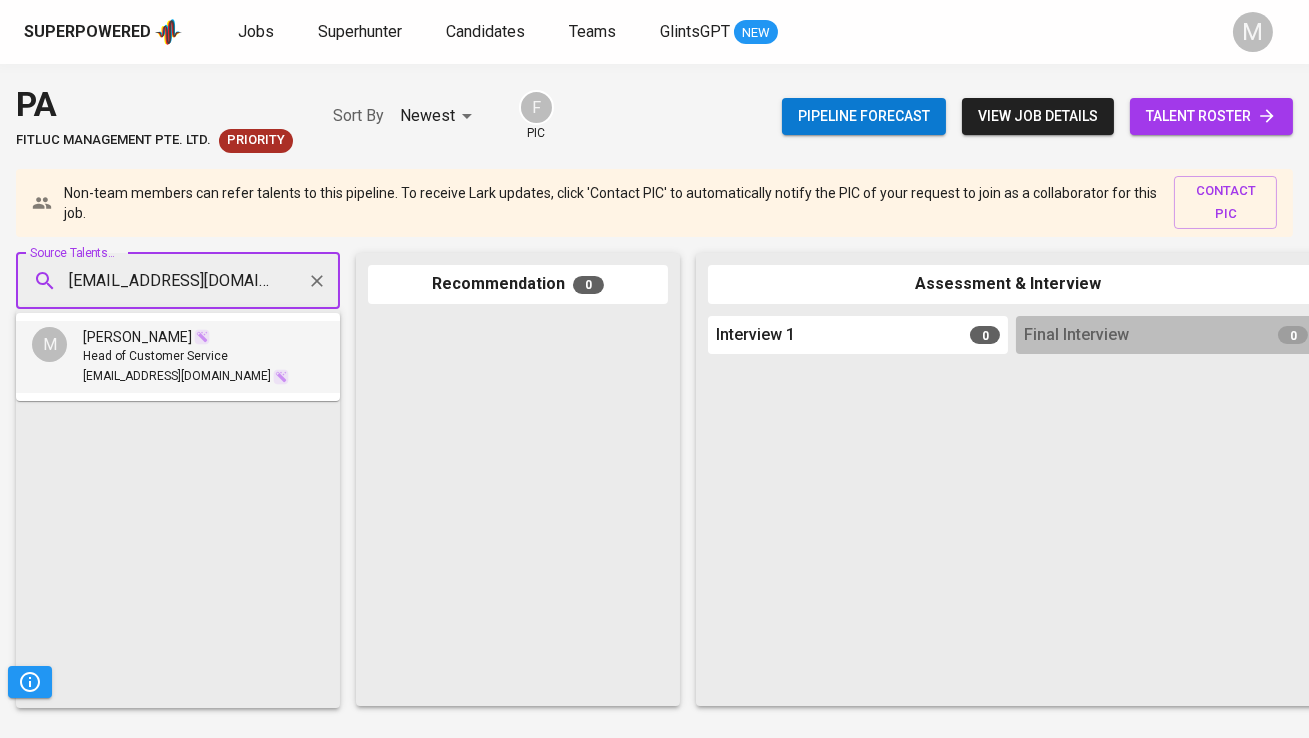 click on "[PERSON_NAME]" at bounding box center [186, 337] 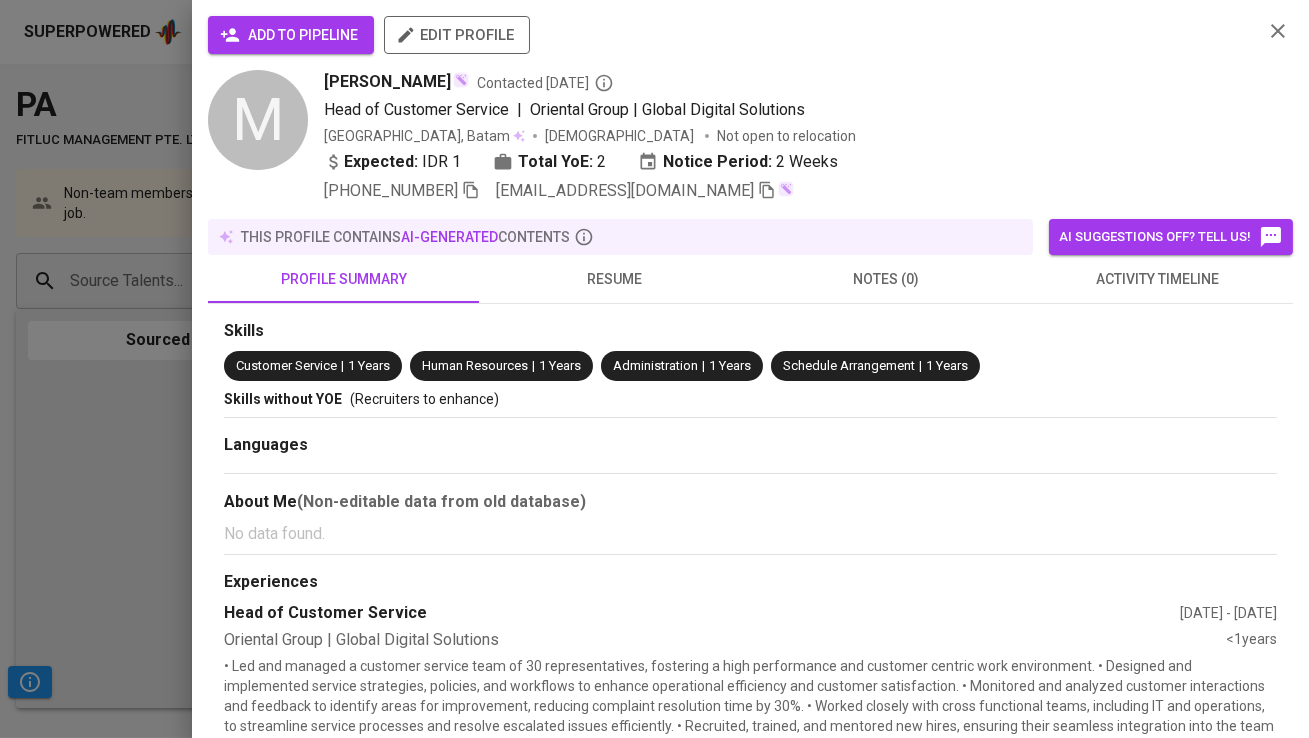 click on "add to pipeline" at bounding box center (291, 35) 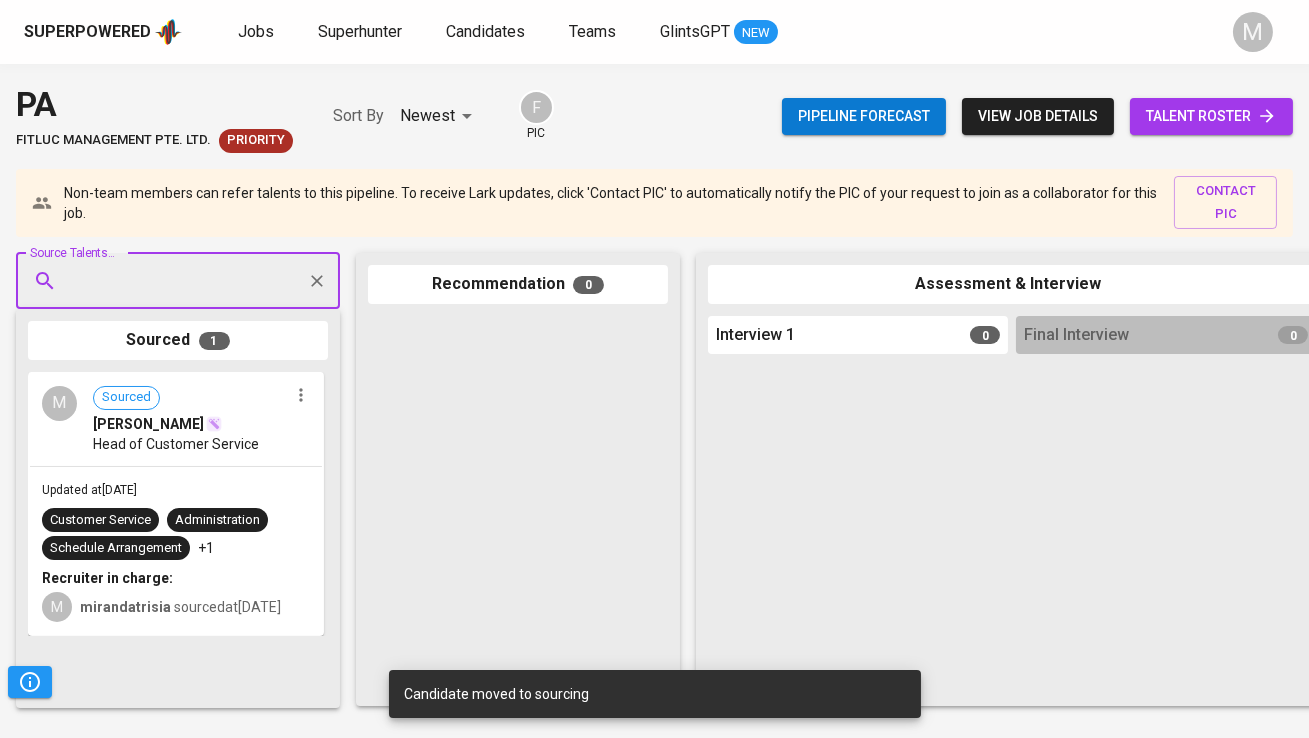 click on "talent roster" at bounding box center [1211, 116] 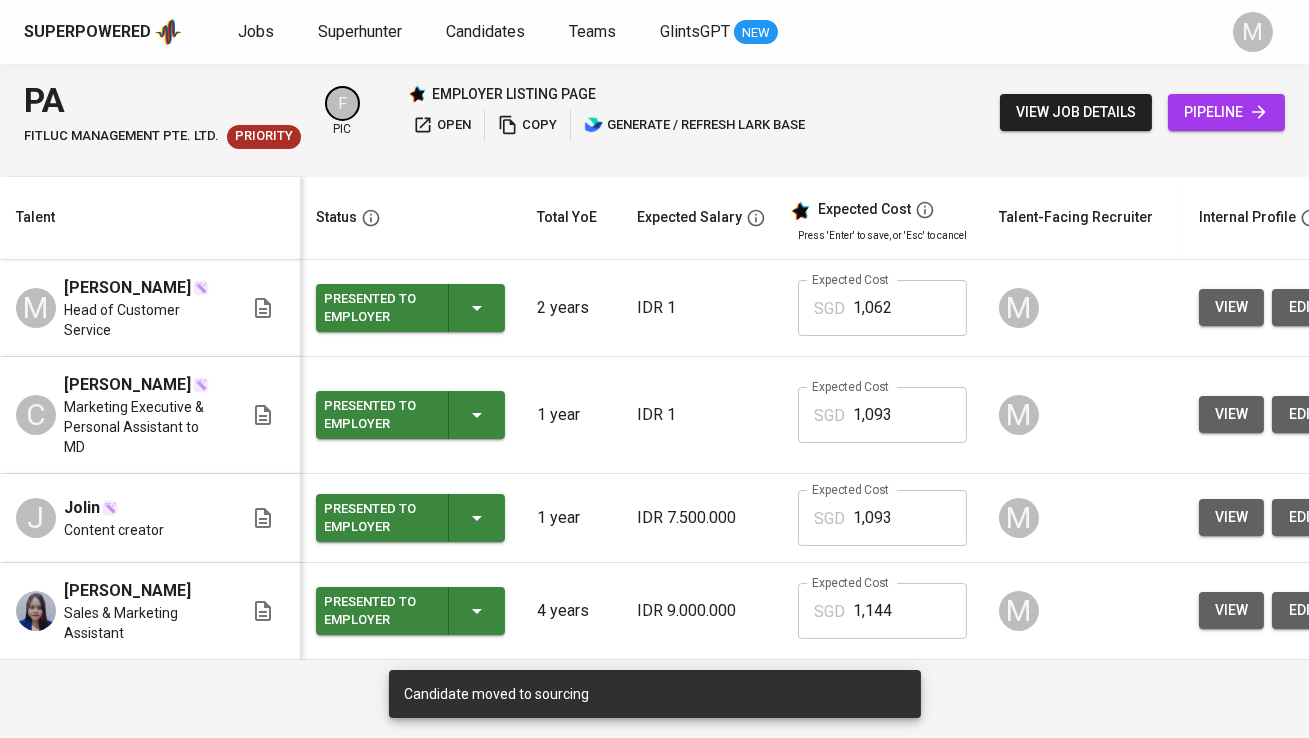 click on "view" at bounding box center [1231, 414] 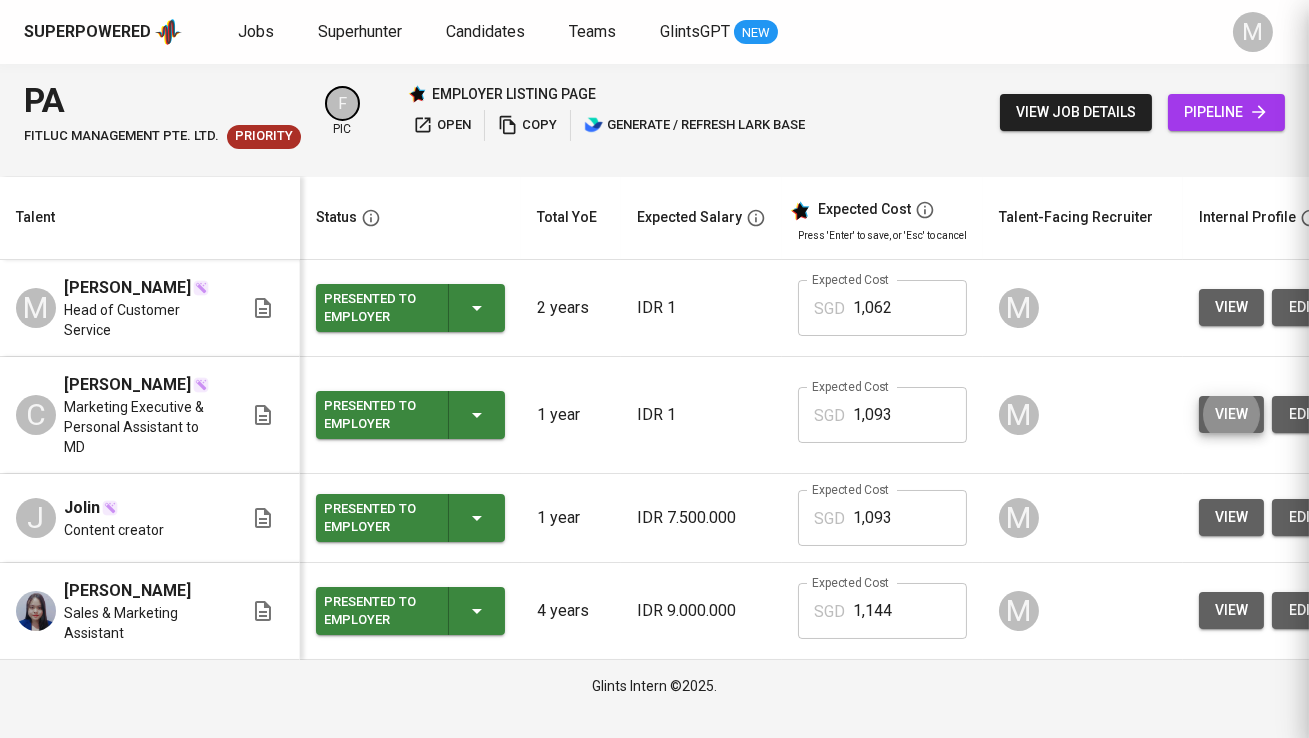 type 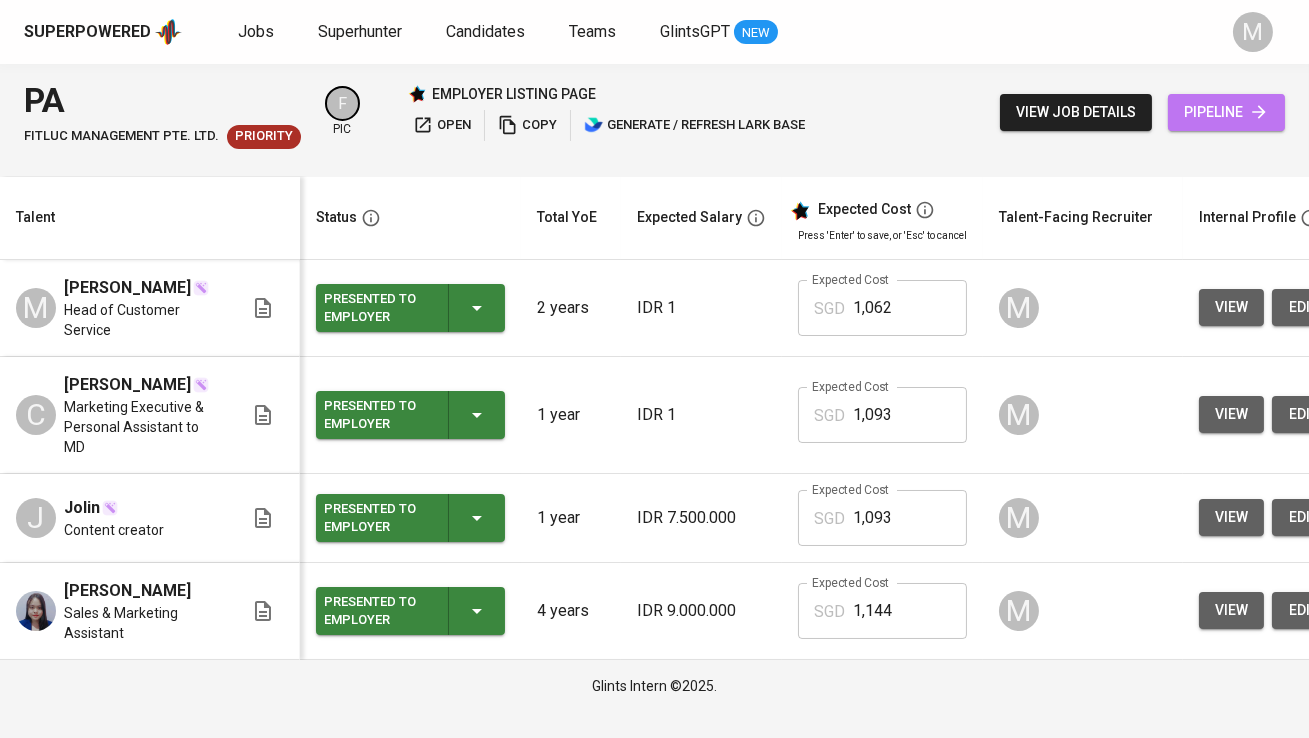 click on "pipeline" at bounding box center (1226, 112) 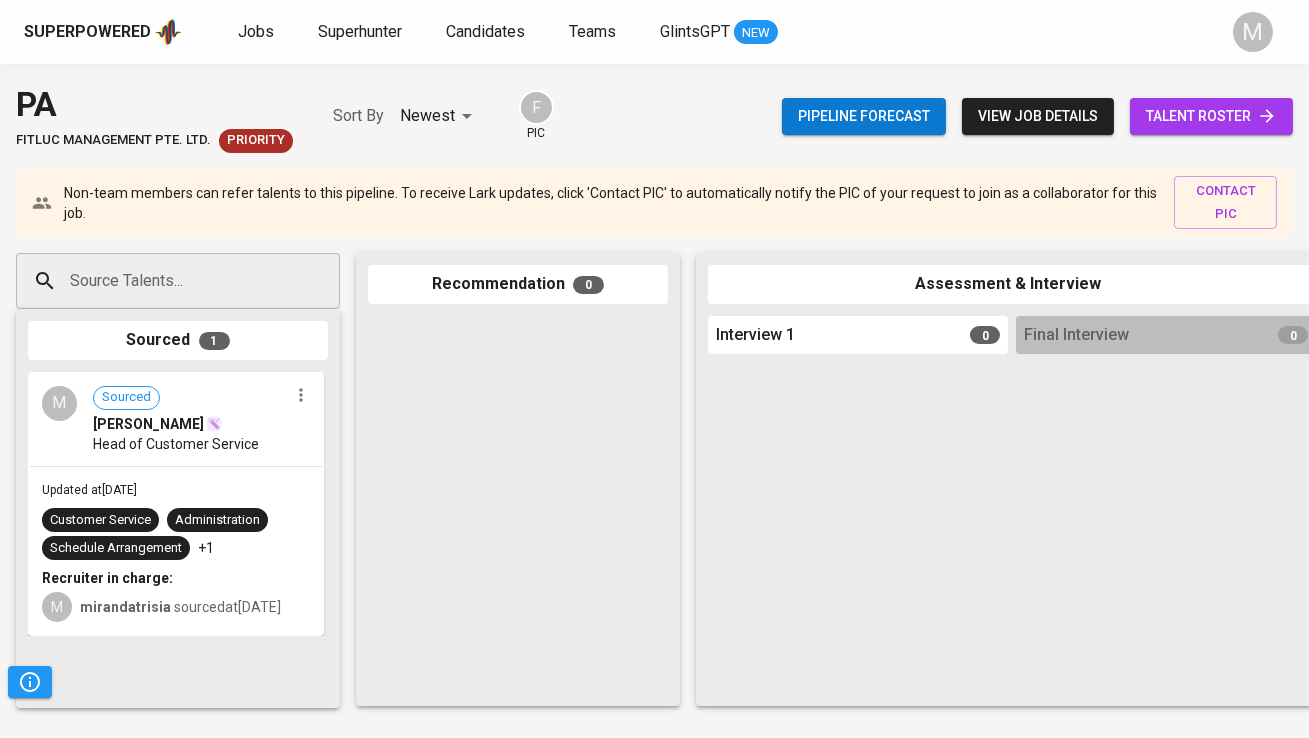 click on "Source Talents..." at bounding box center (170, 281) 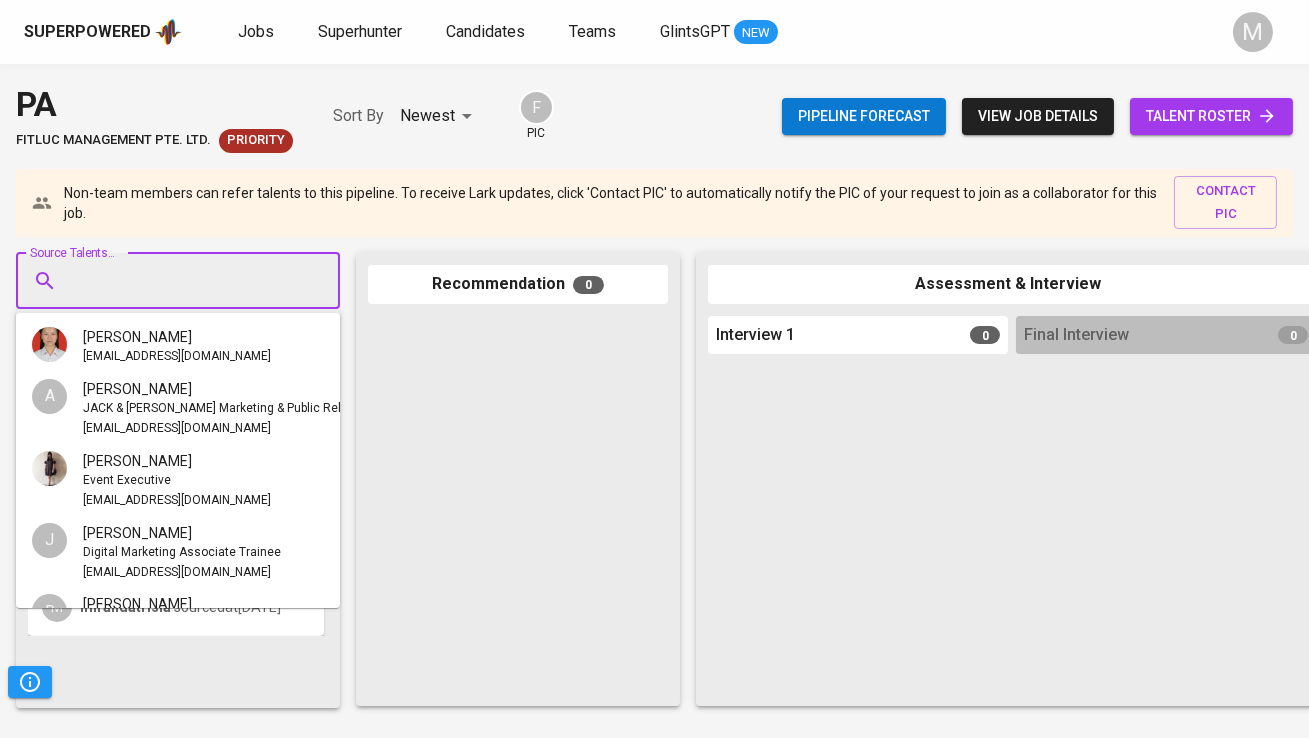 paste on "[EMAIL_ADDRESS][DOMAIN_NAME]" 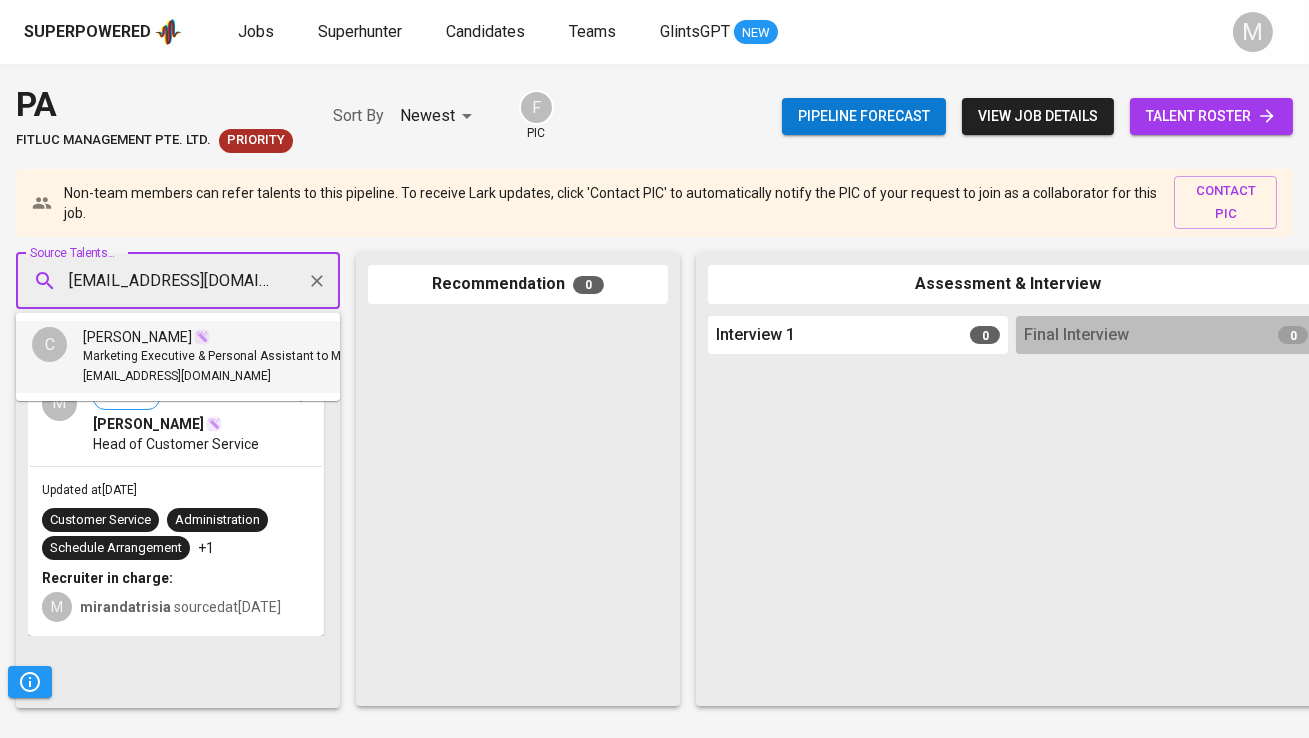 click on "Marketing Executive & Personal Assistant to MD" at bounding box center [216, 357] 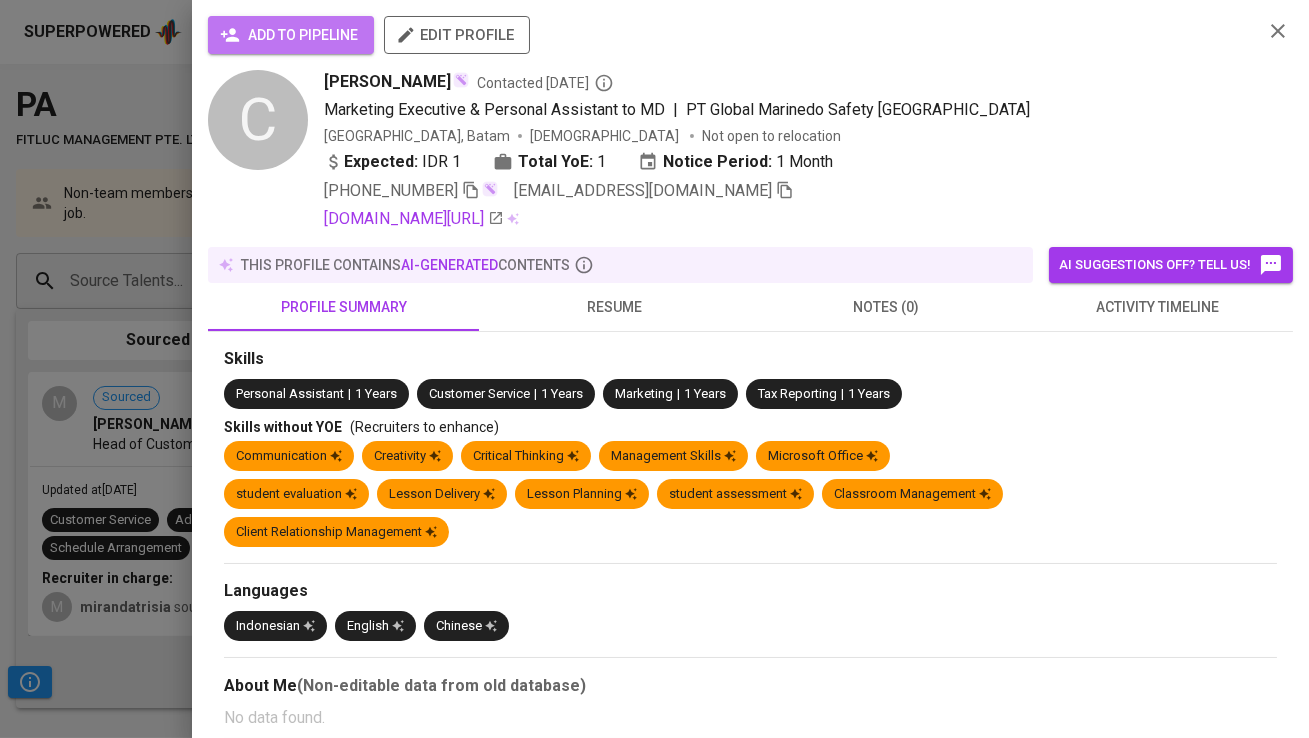 click on "add to pipeline" at bounding box center [291, 35] 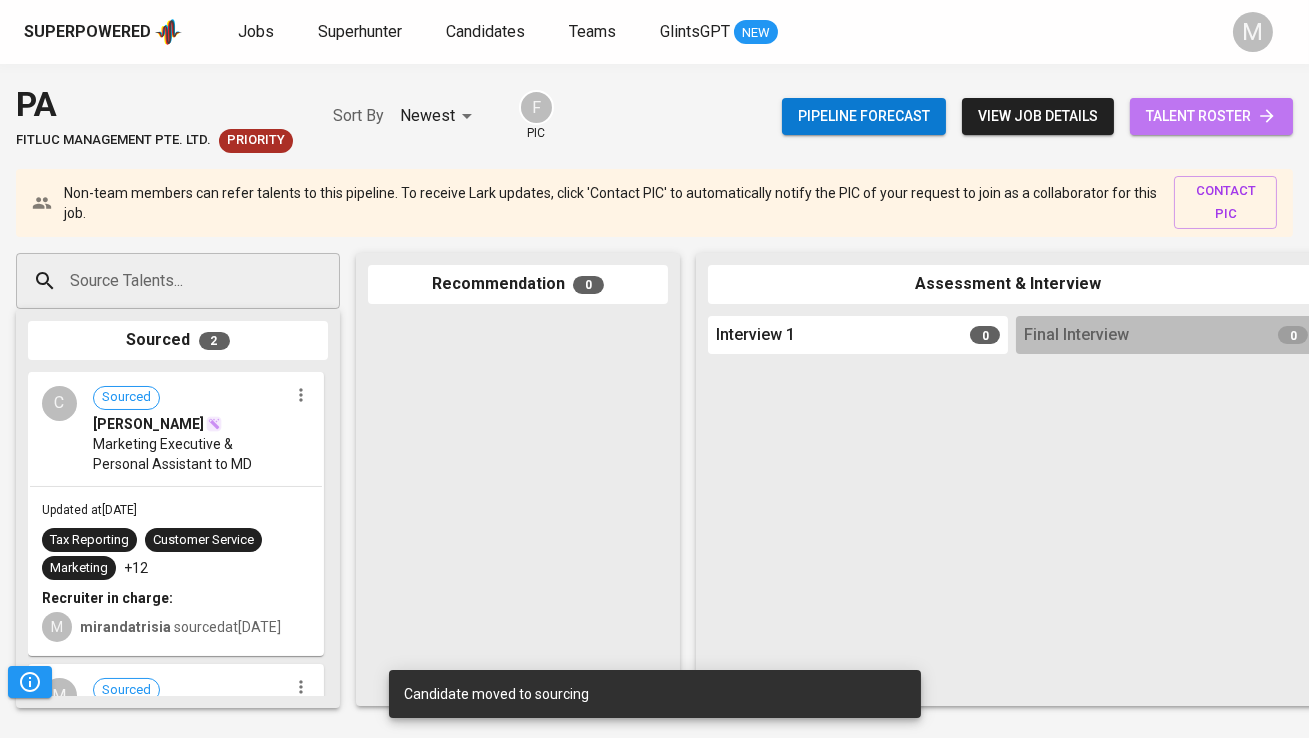 click on "talent roster" at bounding box center [1211, 116] 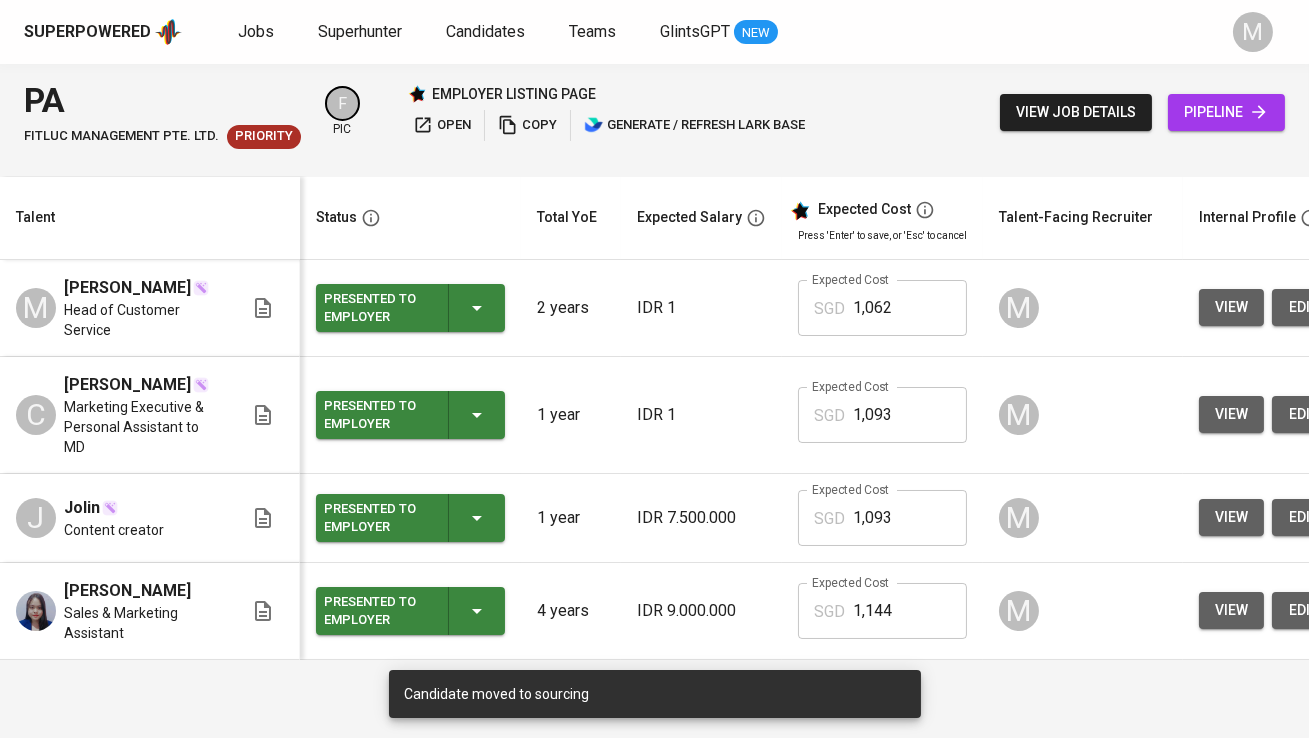 click on "view" at bounding box center (1231, 517) 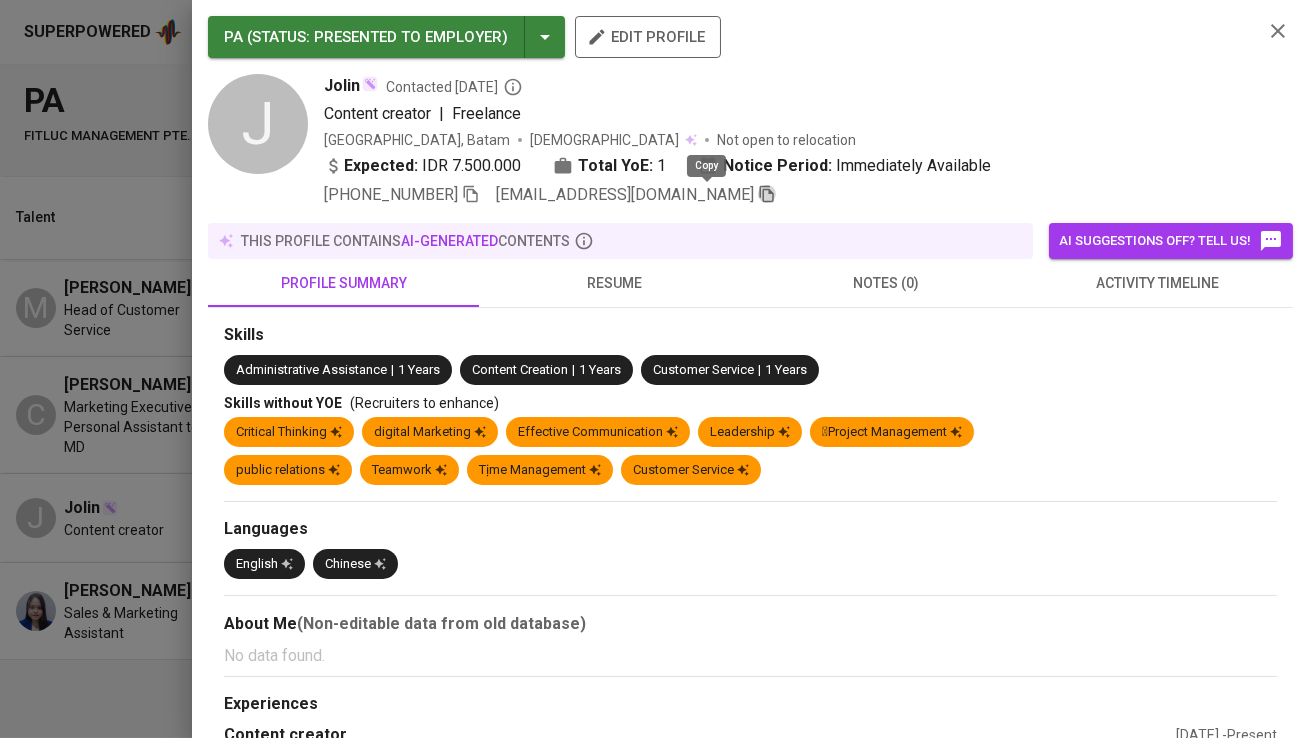 click 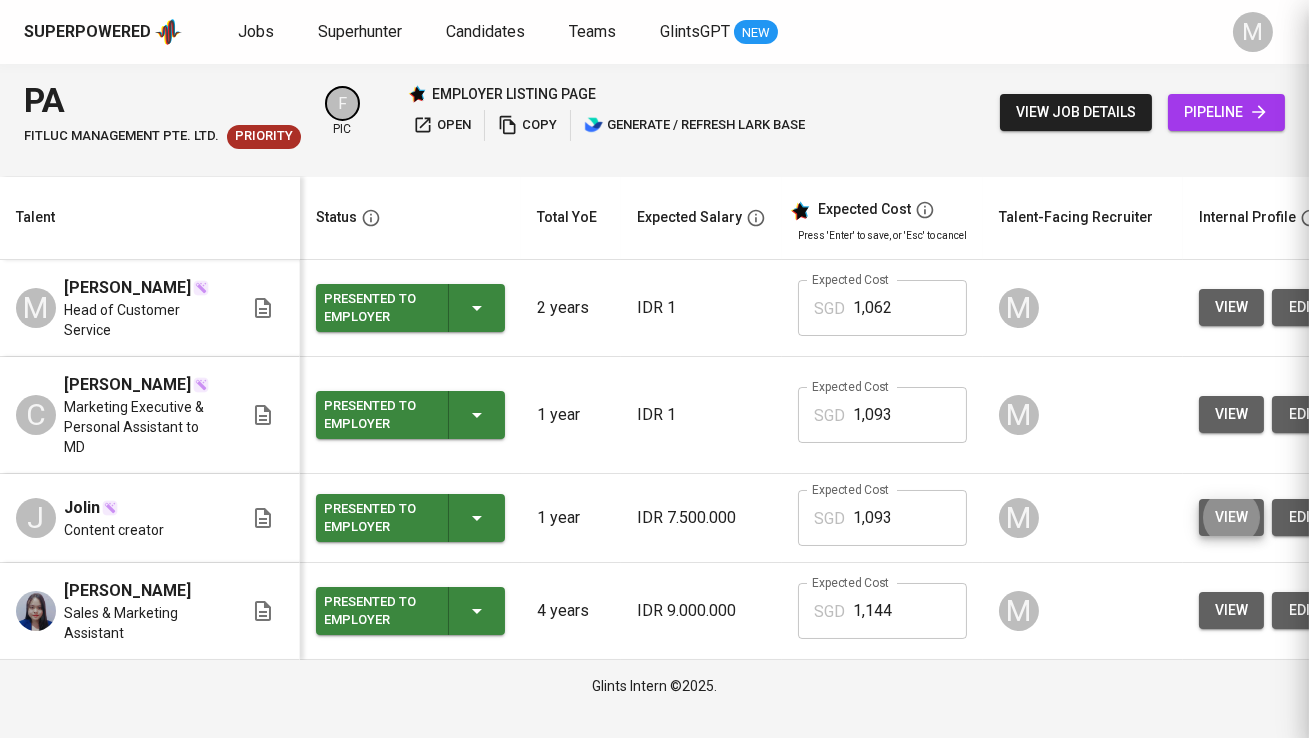 type 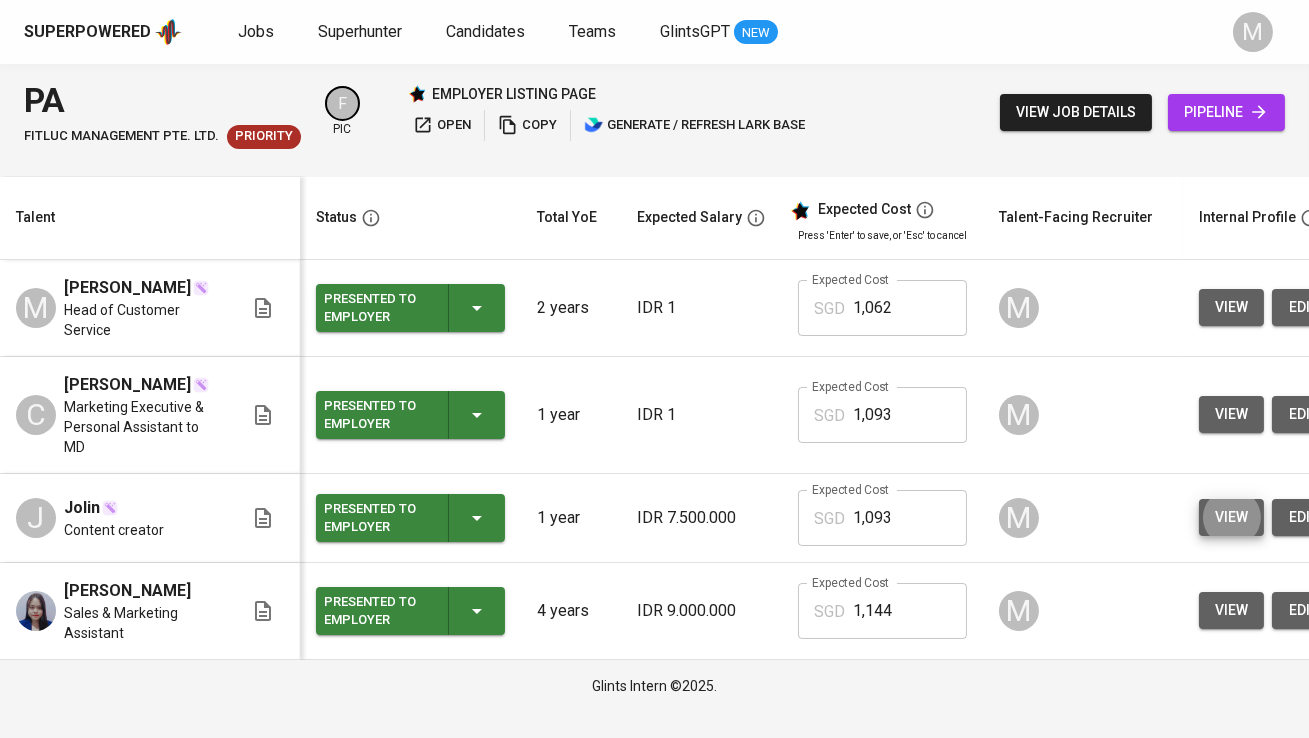 click on "pipeline" at bounding box center [1226, 112] 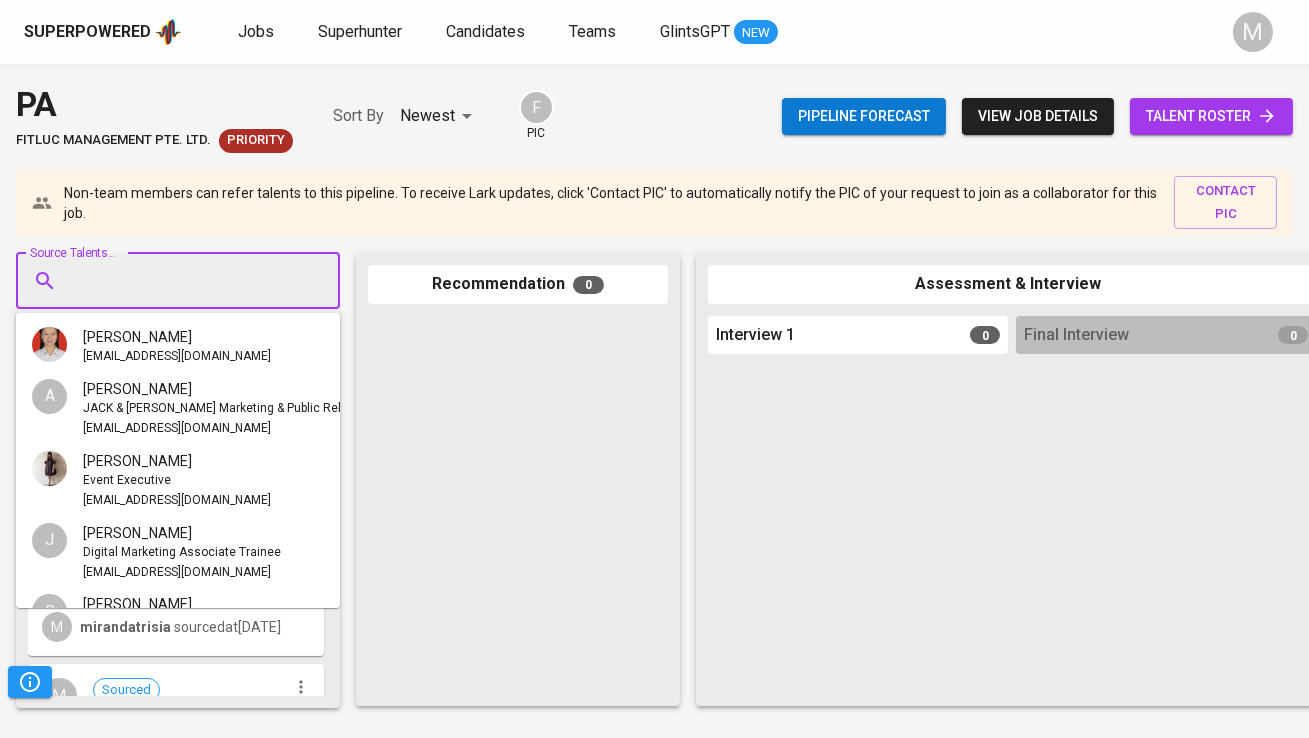 click on "Source Talents..." at bounding box center (170, 281) 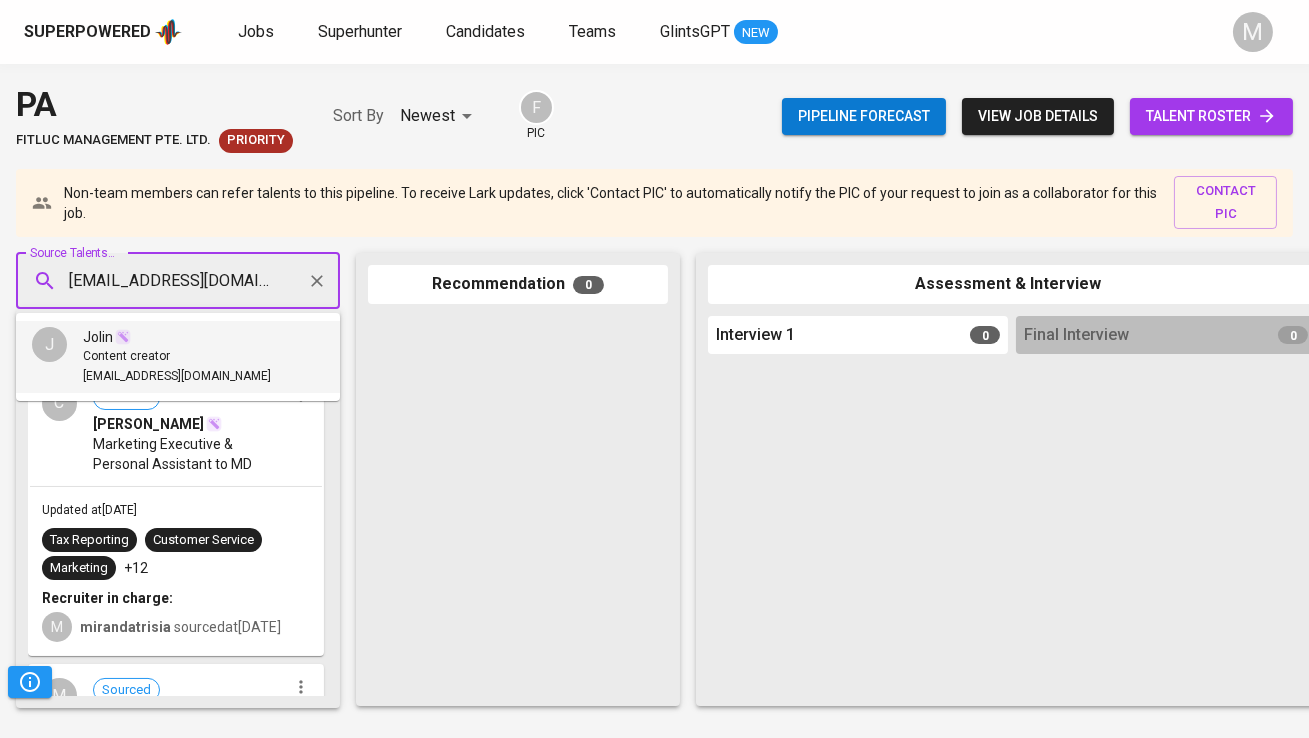 click on "Jolin" at bounding box center (177, 337) 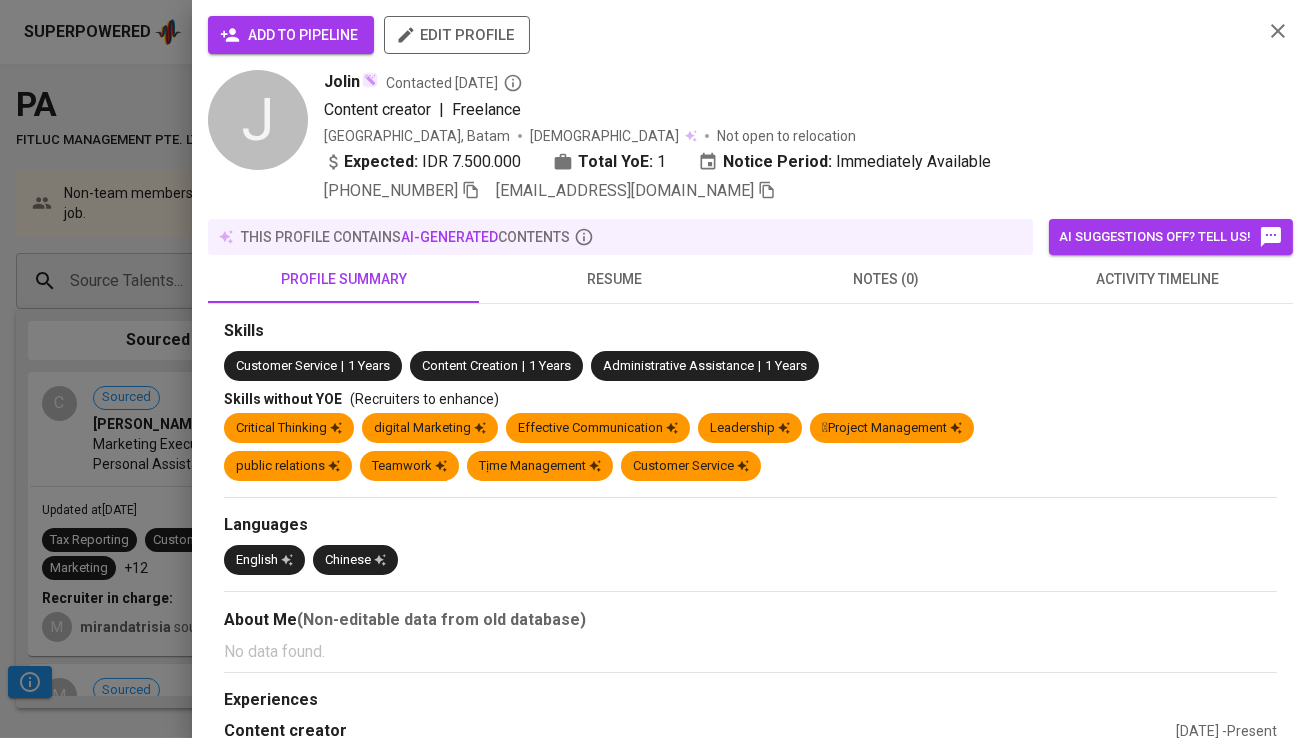 click on "add to pipeline" at bounding box center [291, 35] 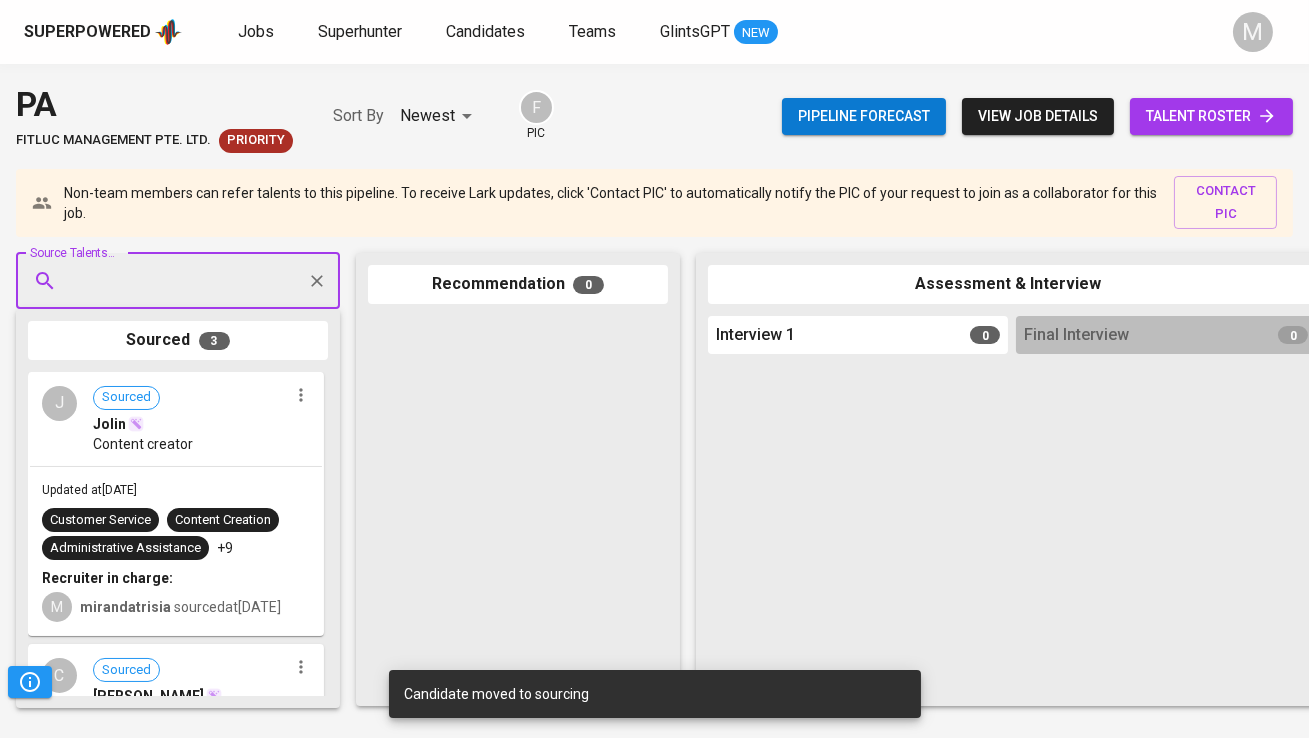 click on "talent roster" at bounding box center [1211, 116] 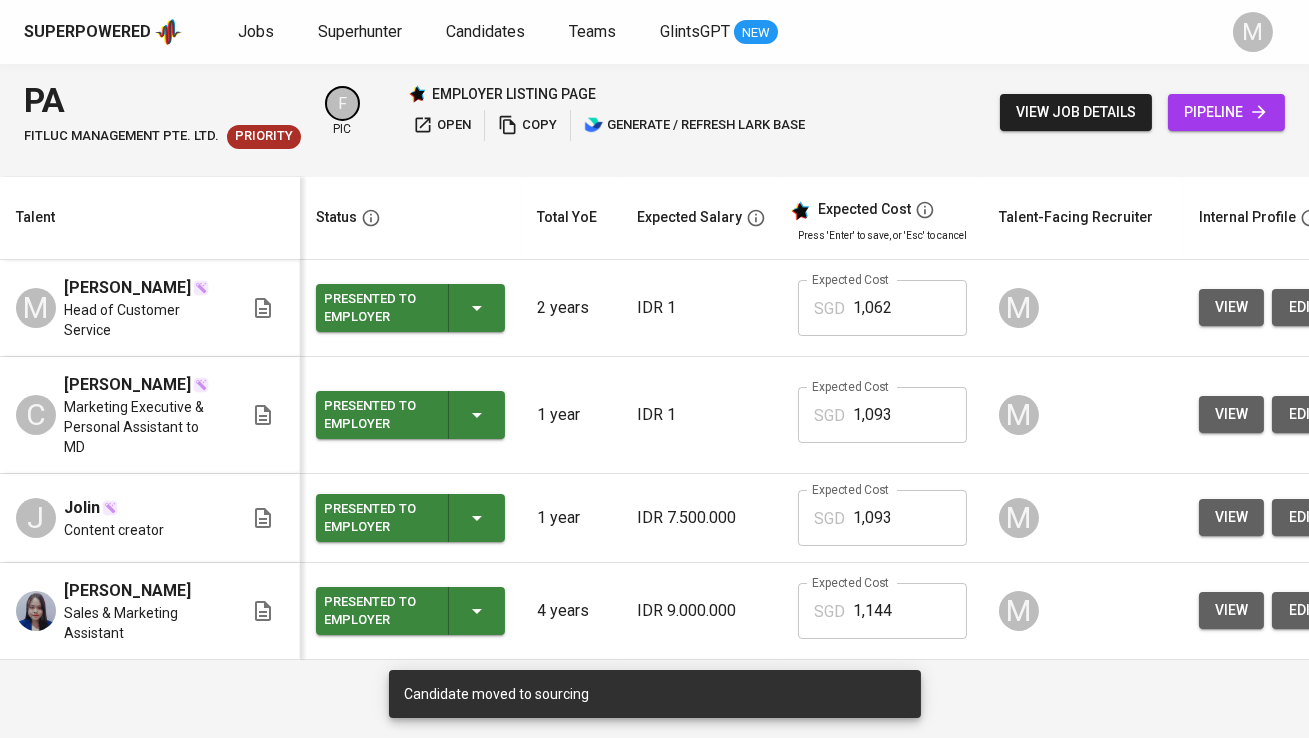 click on "view" at bounding box center [1231, 610] 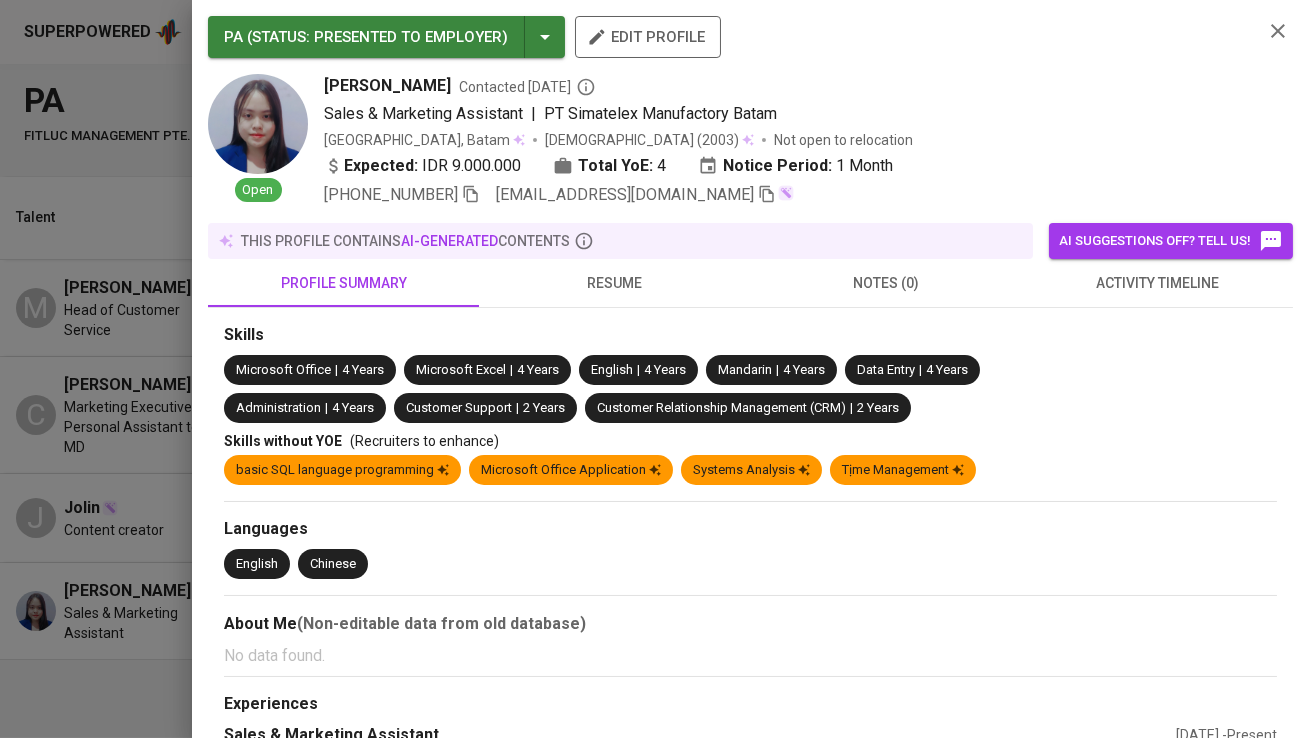 click 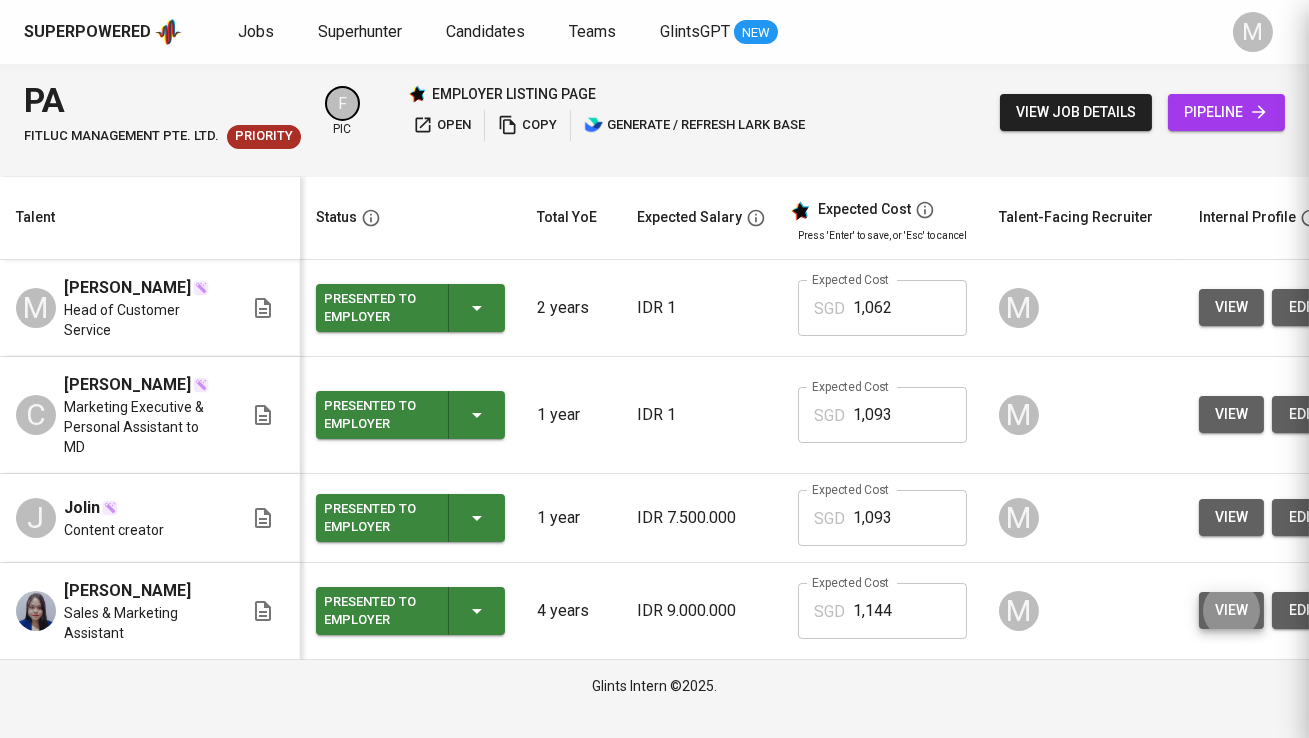 type 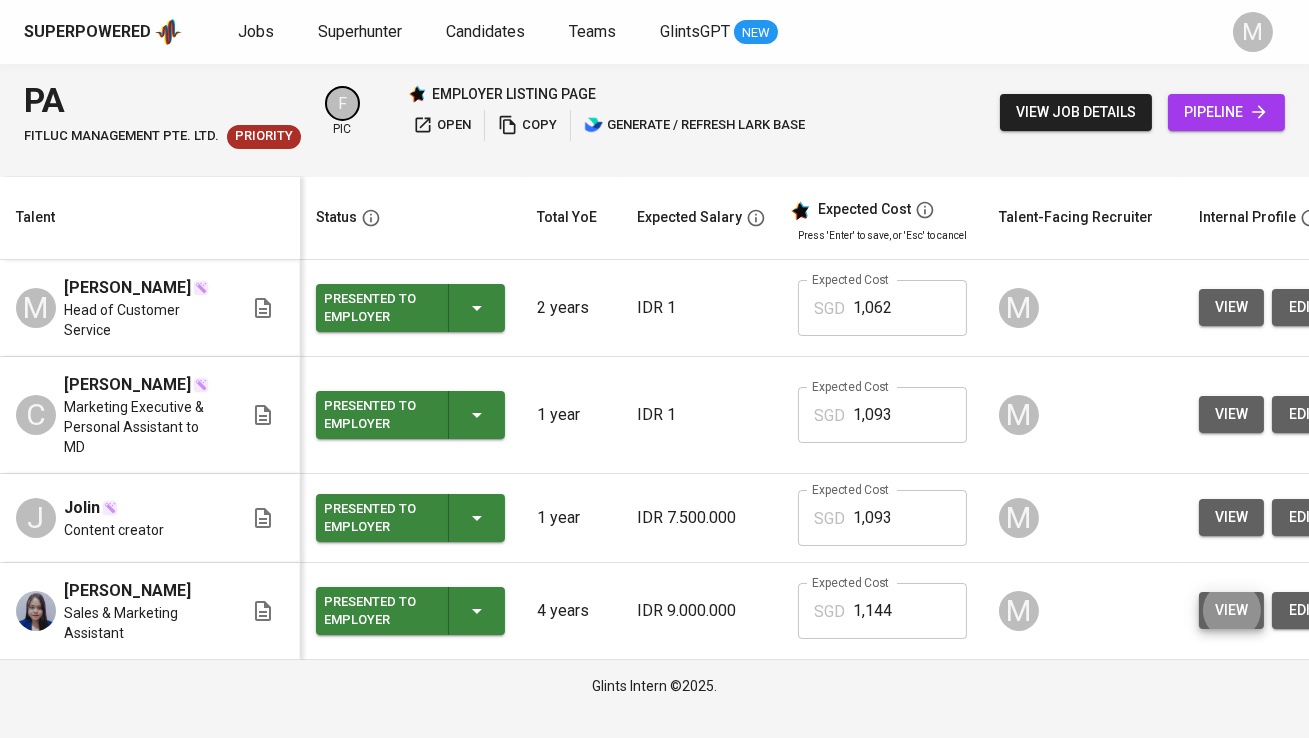 click on "pipeline" at bounding box center (1226, 112) 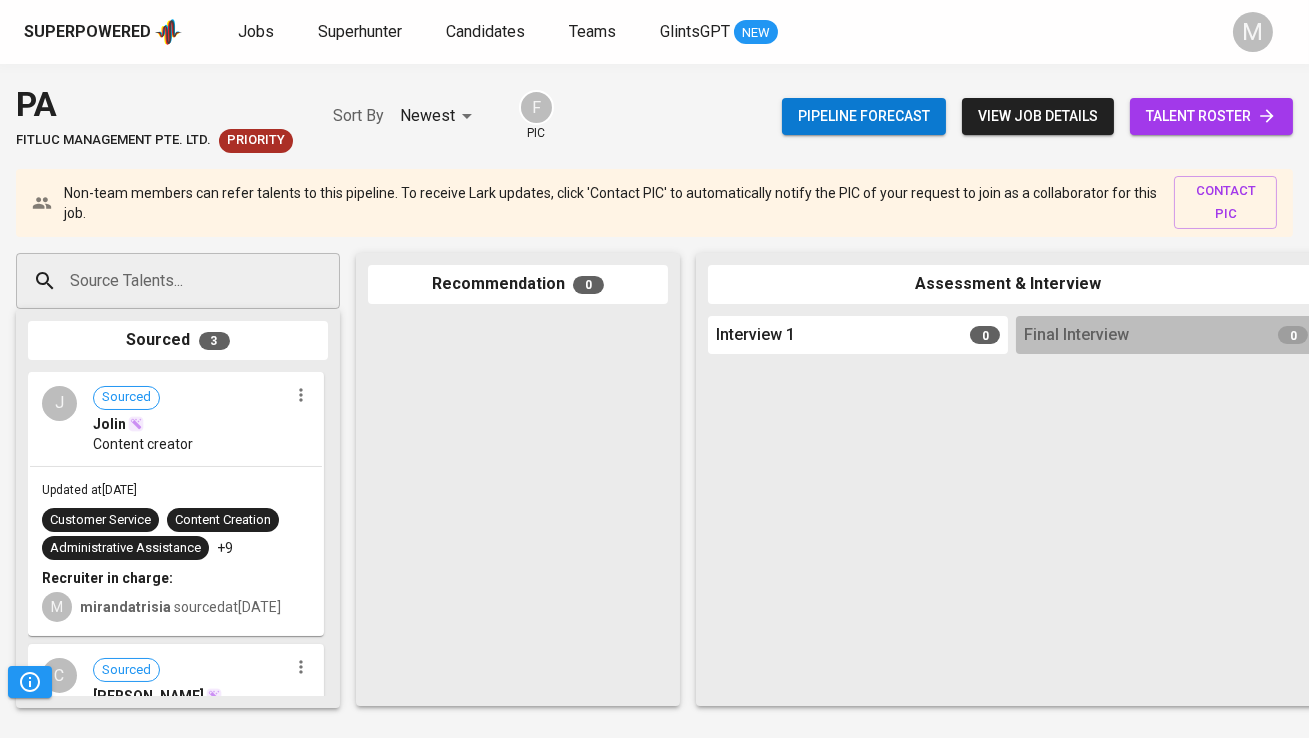 click on "Source Talents..." at bounding box center (170, 281) 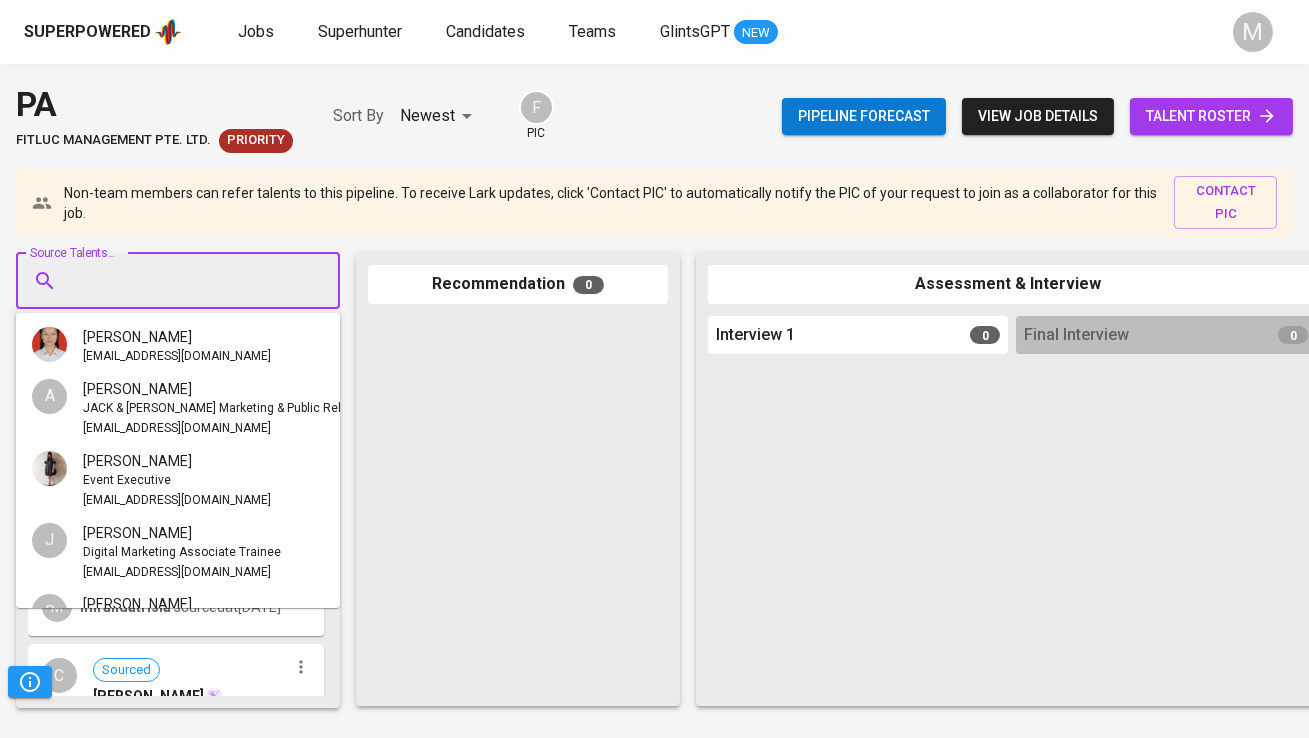paste on "[EMAIL_ADDRESS][DOMAIN_NAME]" 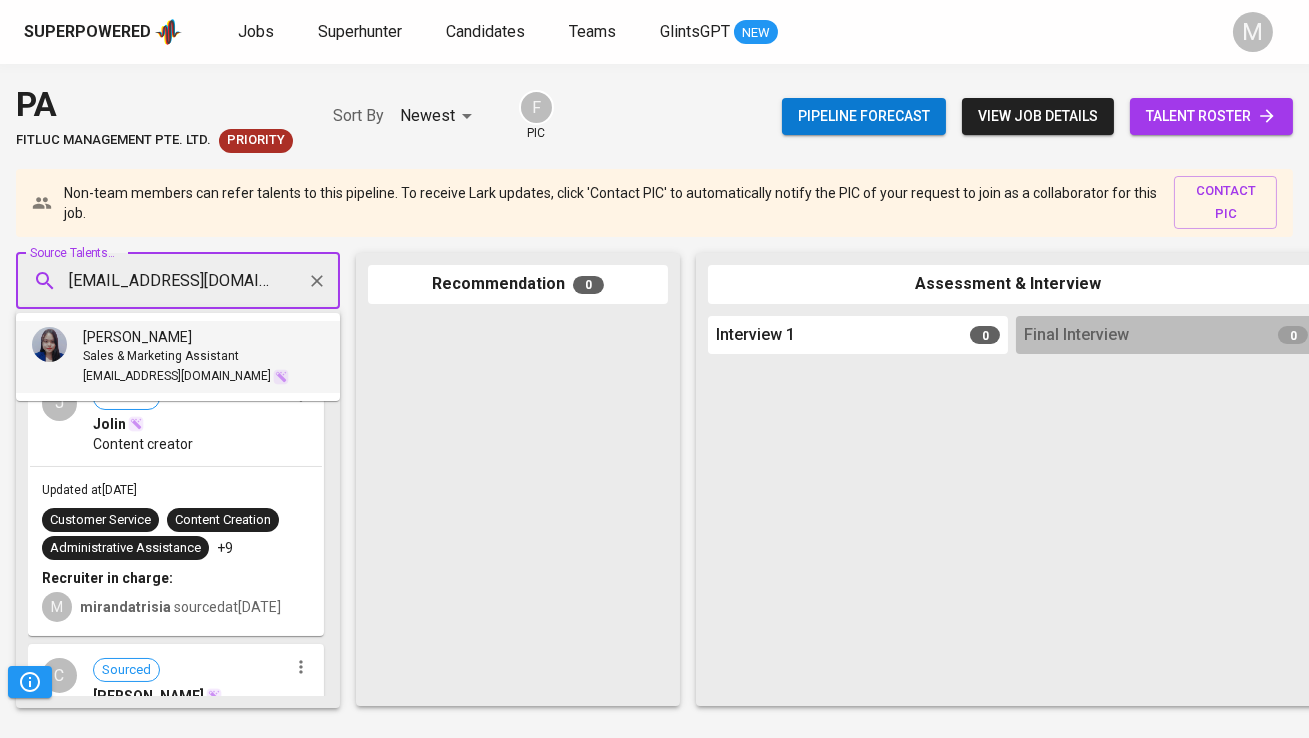 click on "Sales & Marketing Assistant" at bounding box center [161, 357] 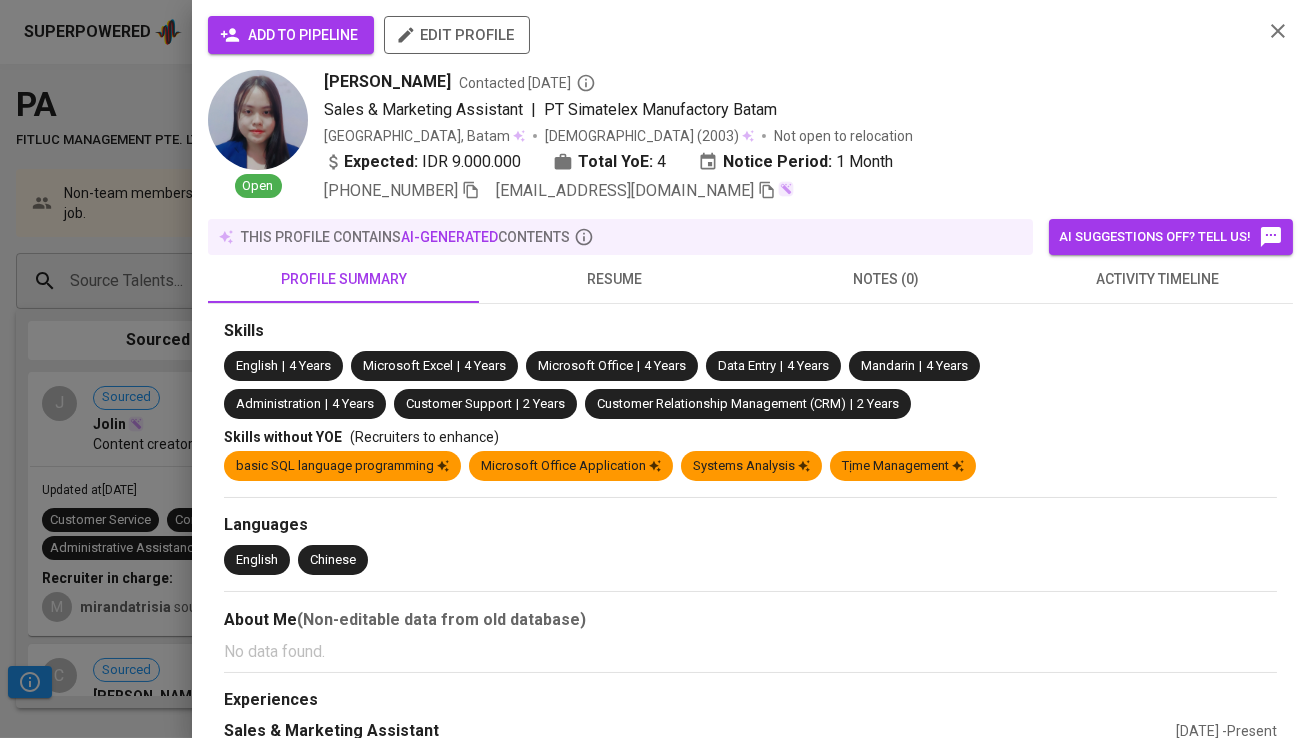click on "add to pipeline" at bounding box center [291, 35] 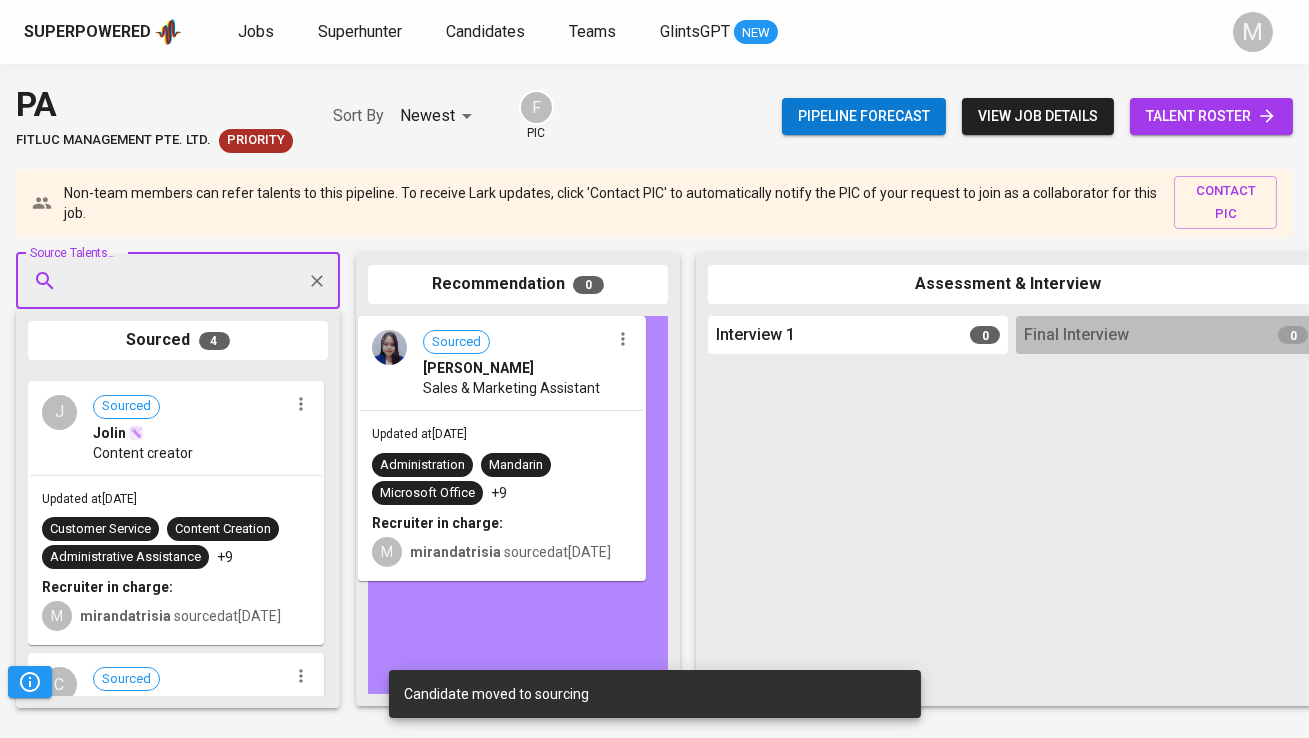 drag, startPoint x: 183, startPoint y: 501, endPoint x: 554, endPoint y: 444, distance: 375.35318 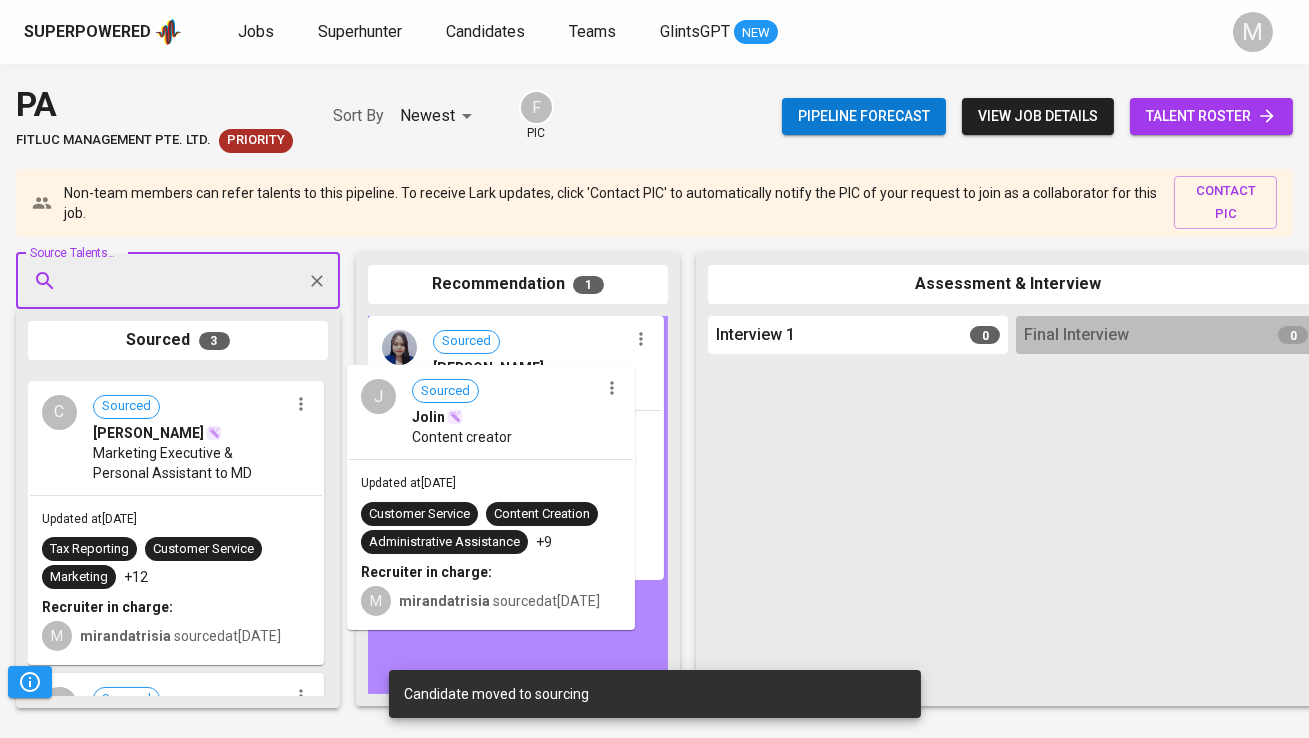 drag, startPoint x: 262, startPoint y: 481, endPoint x: 596, endPoint y: 475, distance: 334.0539 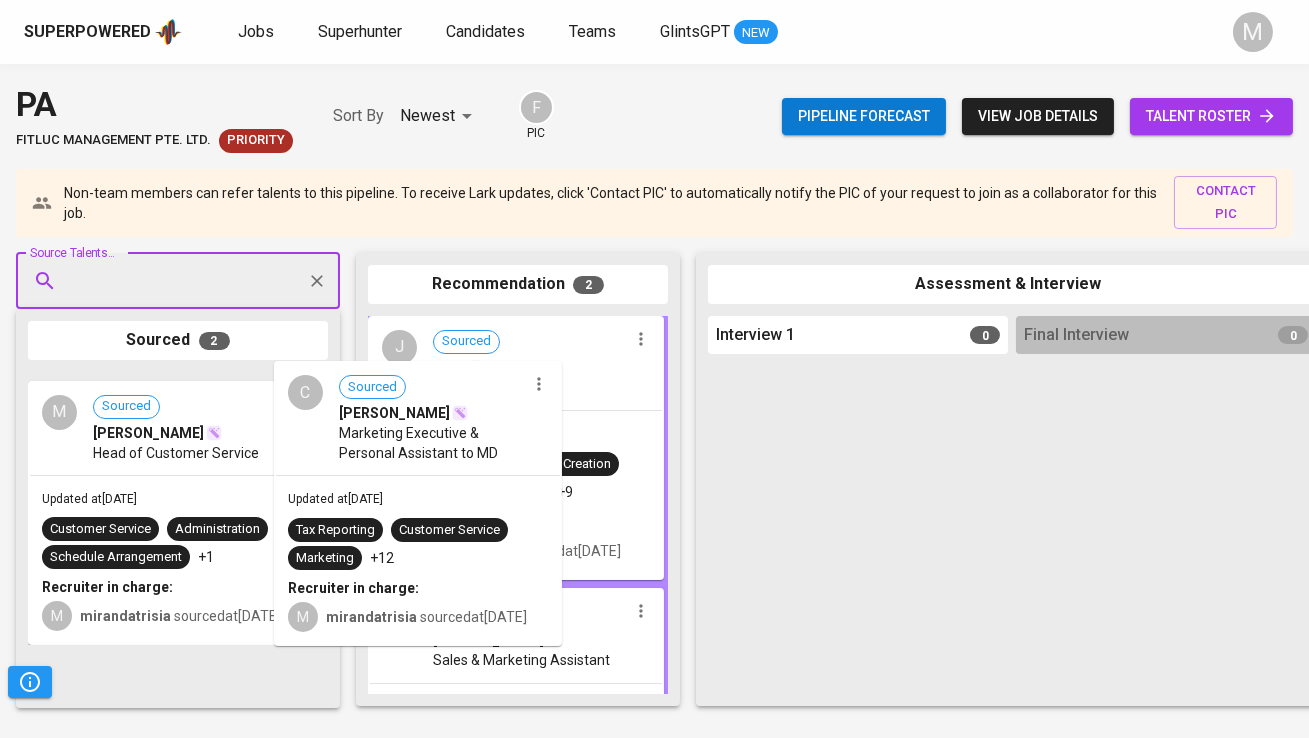 drag, startPoint x: 238, startPoint y: 496, endPoint x: 603, endPoint y: 481, distance: 365.30807 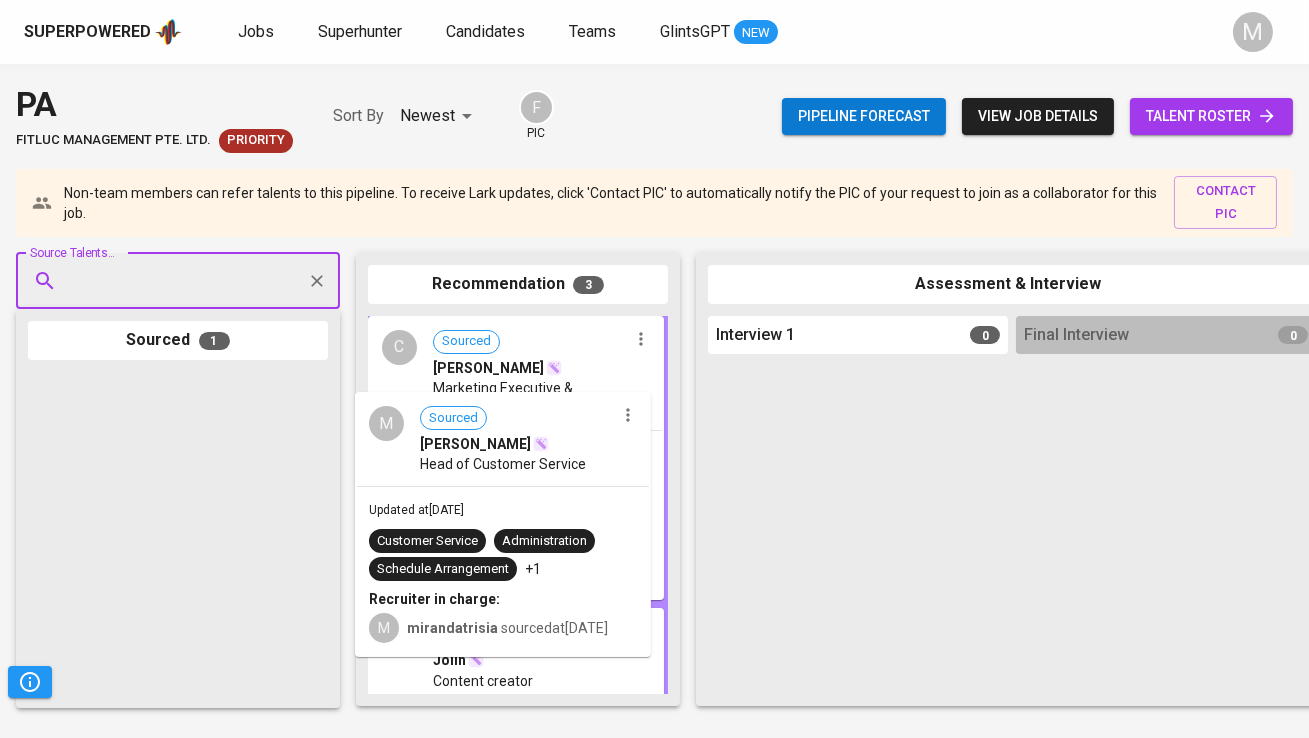 drag, startPoint x: 206, startPoint y: 521, endPoint x: 620, endPoint y: 542, distance: 414.53226 